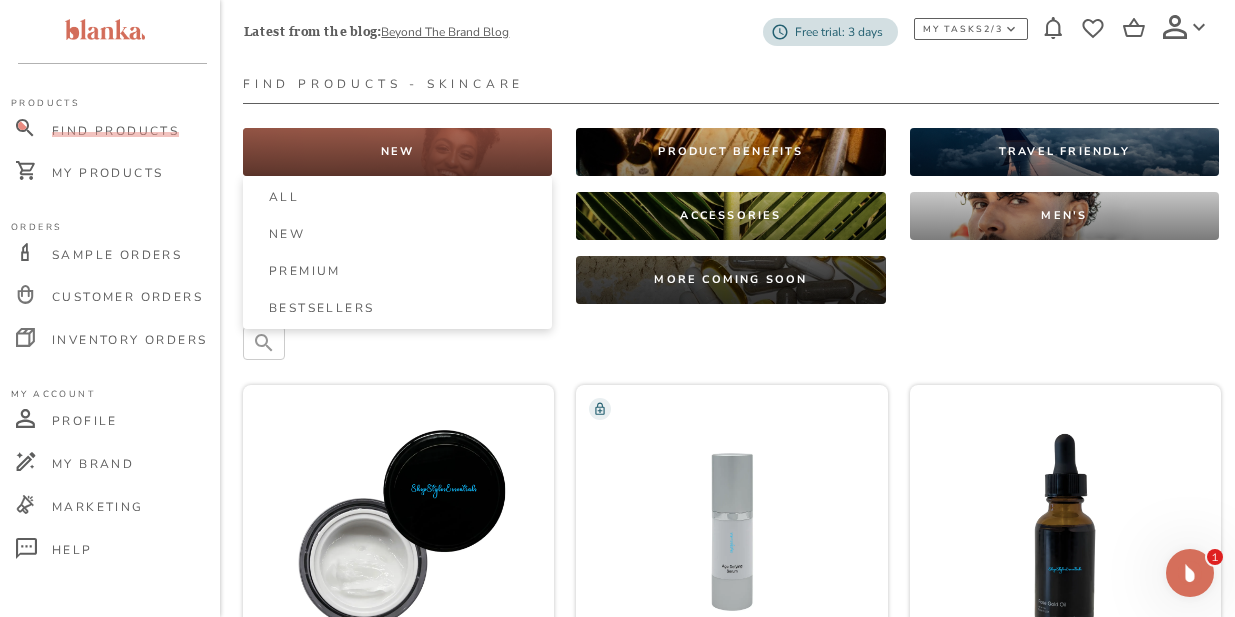 scroll, scrollTop: 48, scrollLeft: 0, axis: vertical 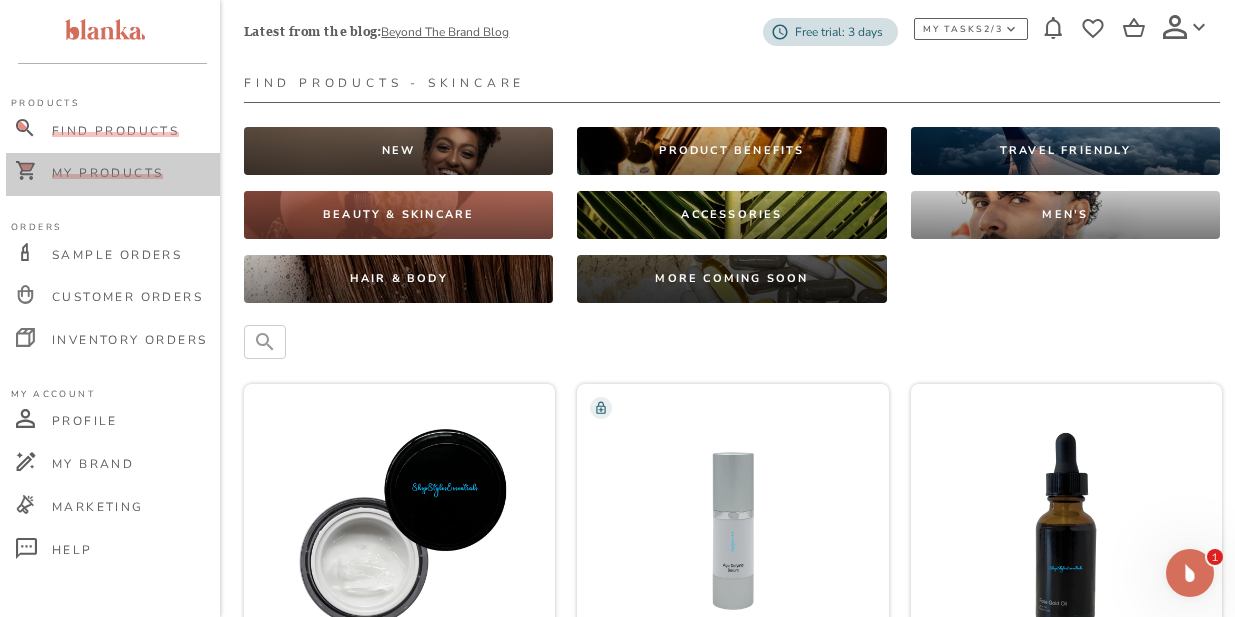 click on "My Products" at bounding box center [107, 173] 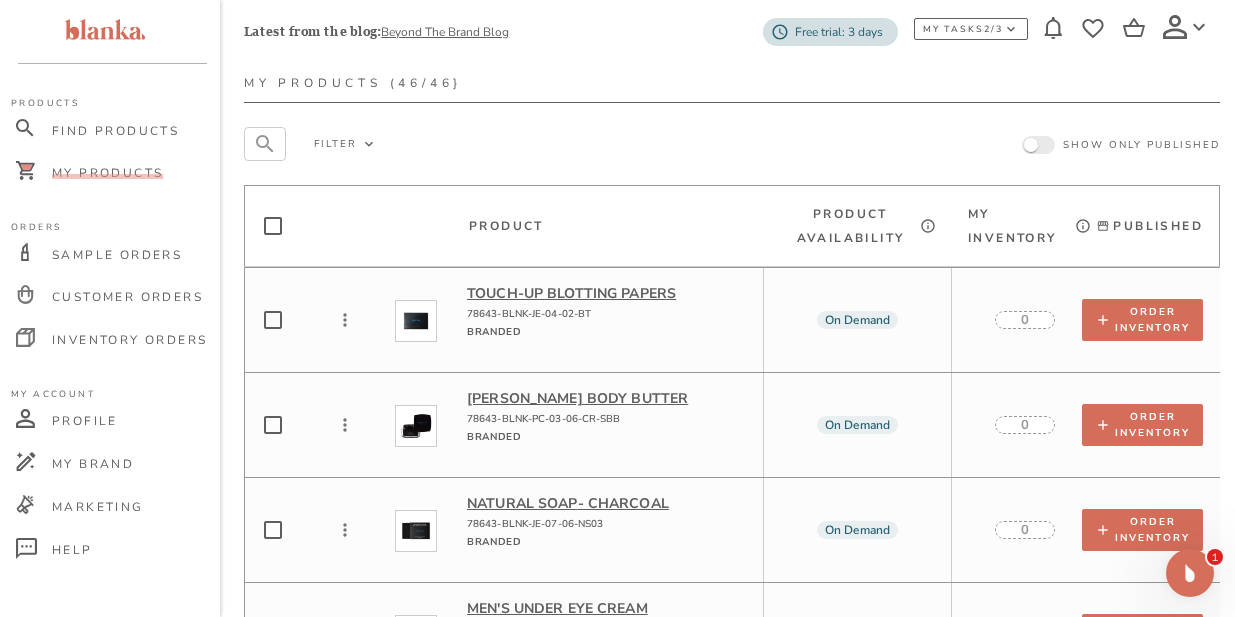 click at bounding box center [1038, 145] 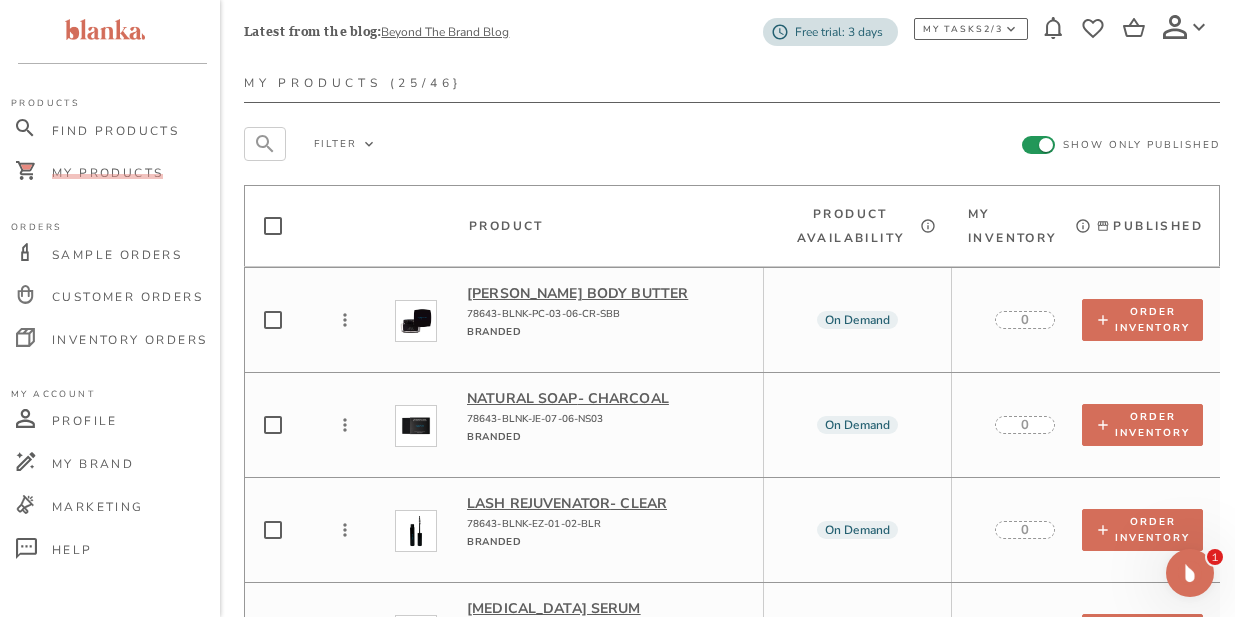 click at bounding box center (1046, 145) 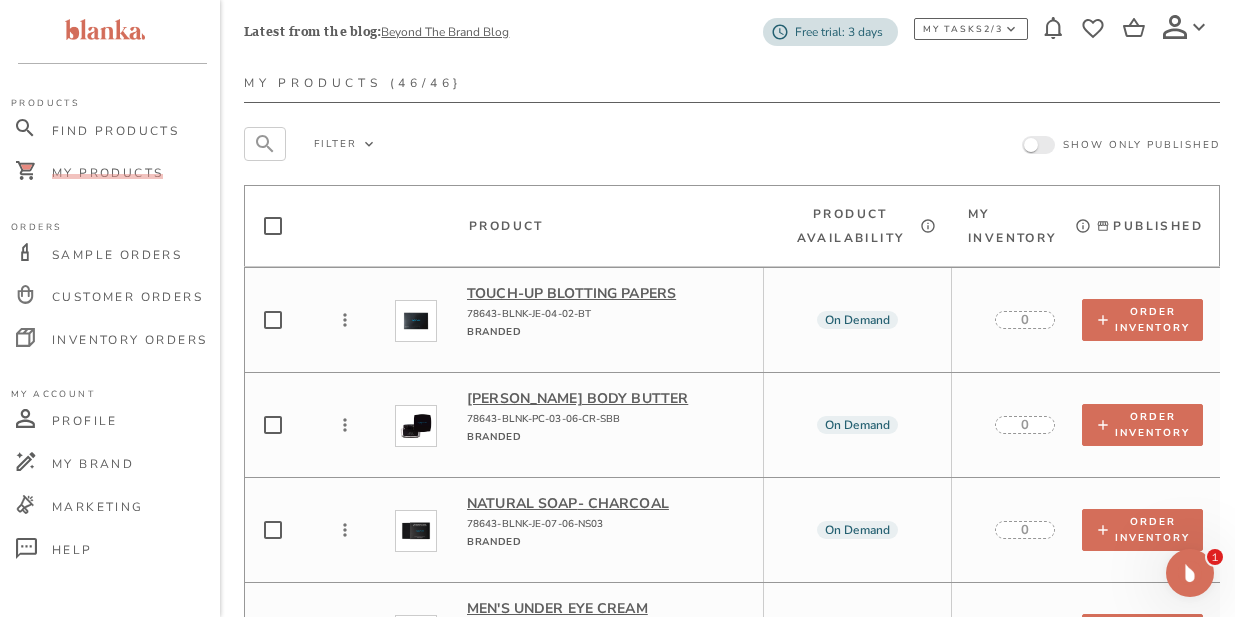 click at bounding box center (1031, 145) 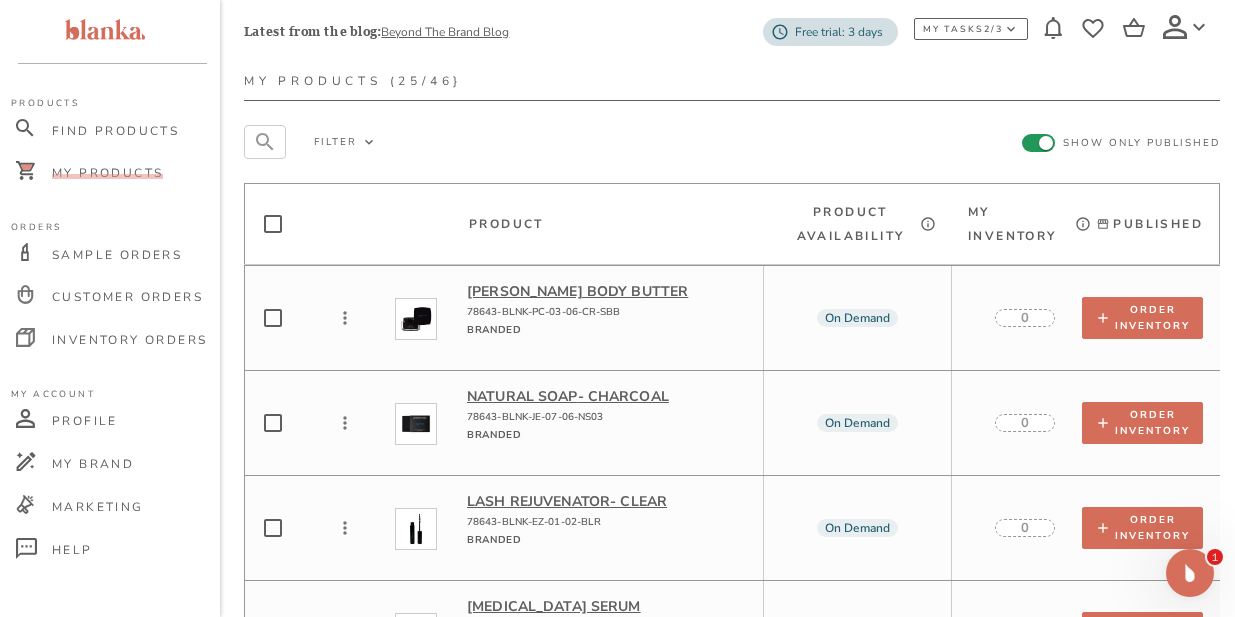 scroll, scrollTop: 0, scrollLeft: 0, axis: both 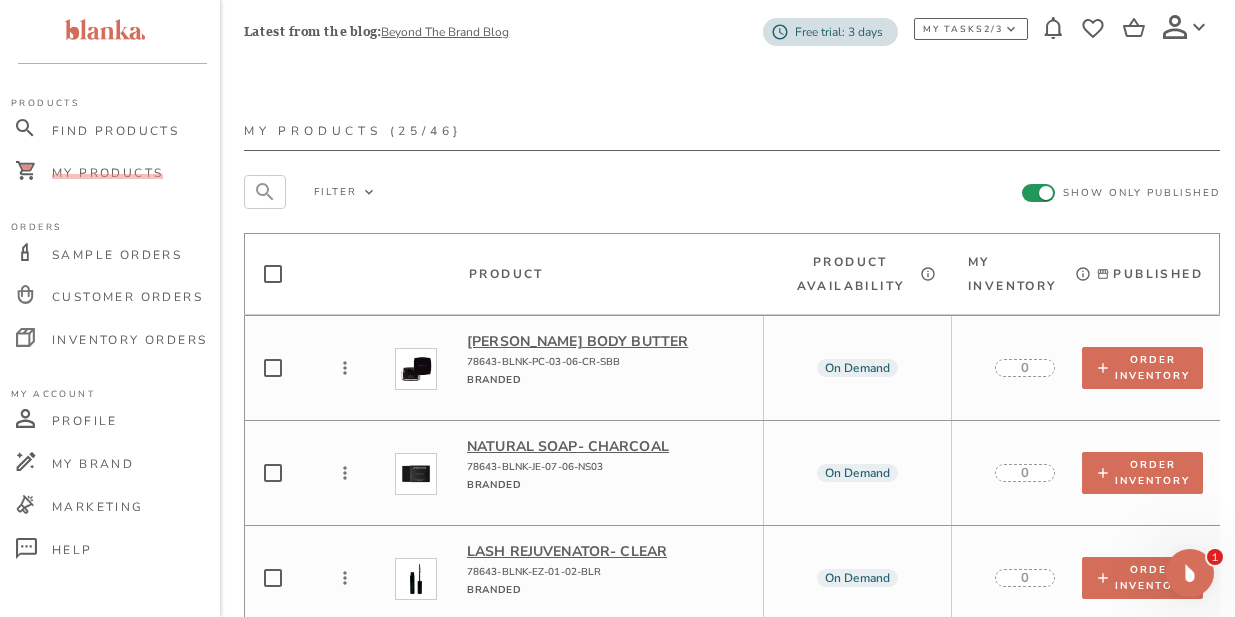 click at bounding box center (1046, 193) 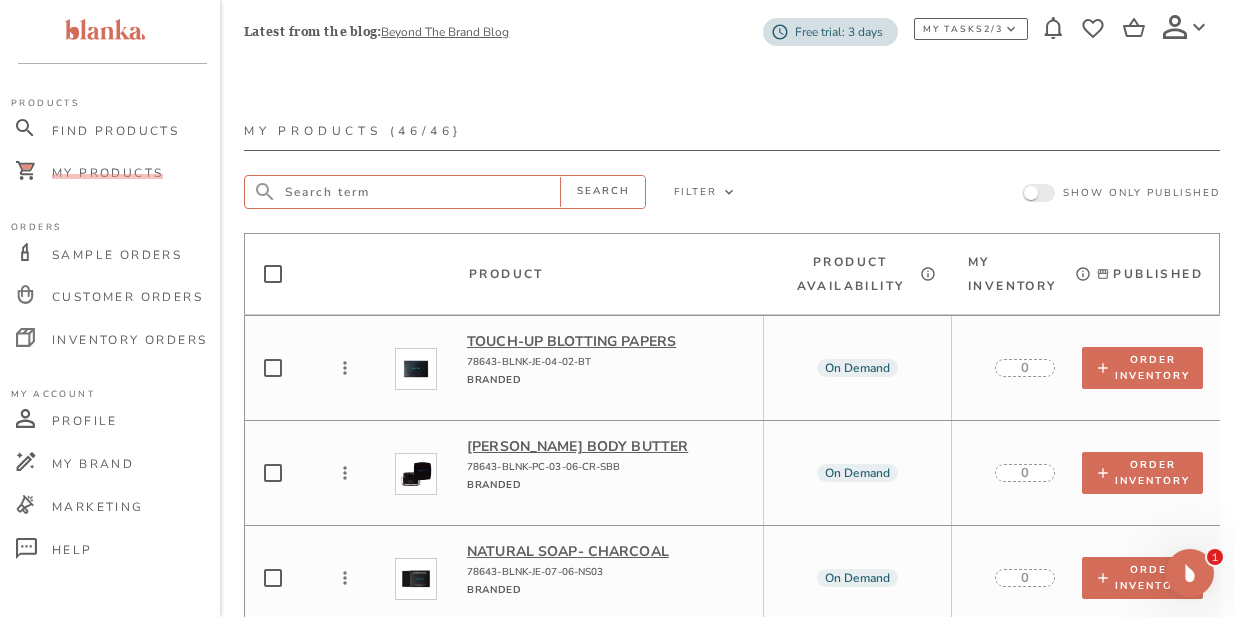 click at bounding box center [423, 192] 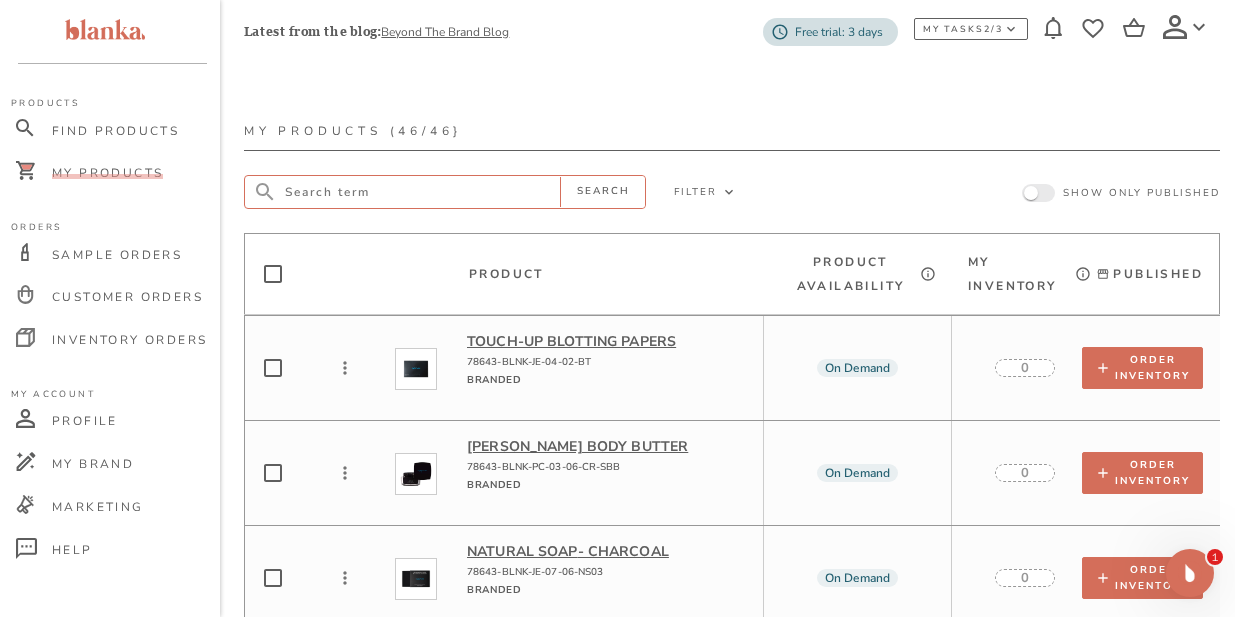 paste on "Active Eye Cream" 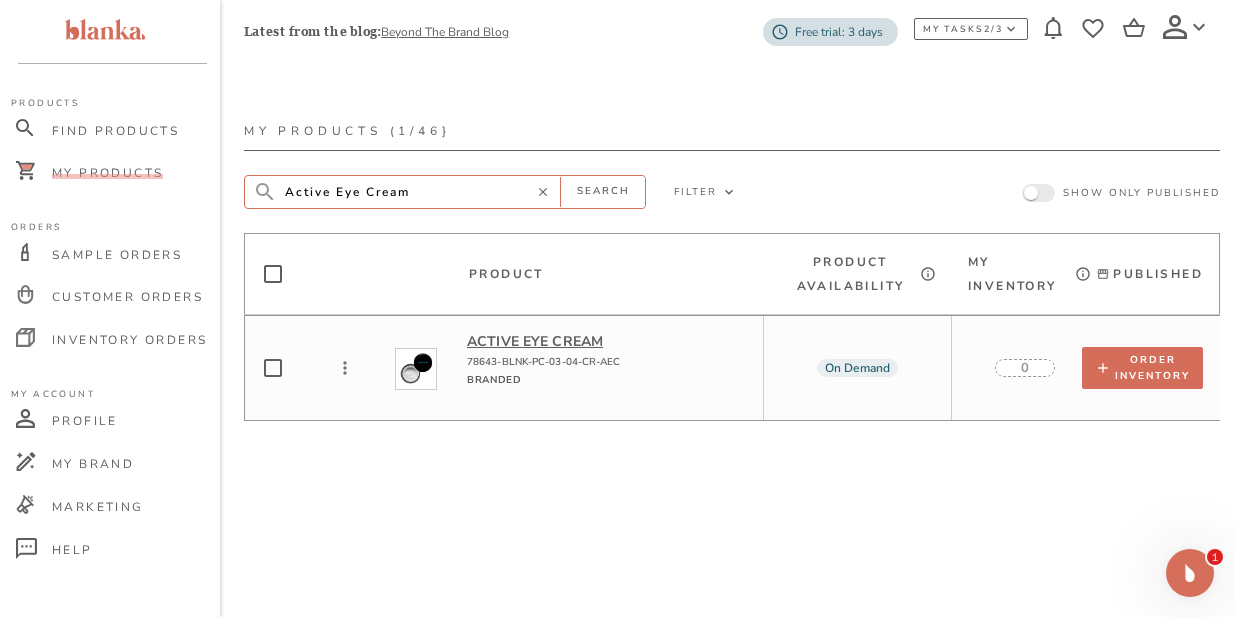 type on "Active Eye Cream" 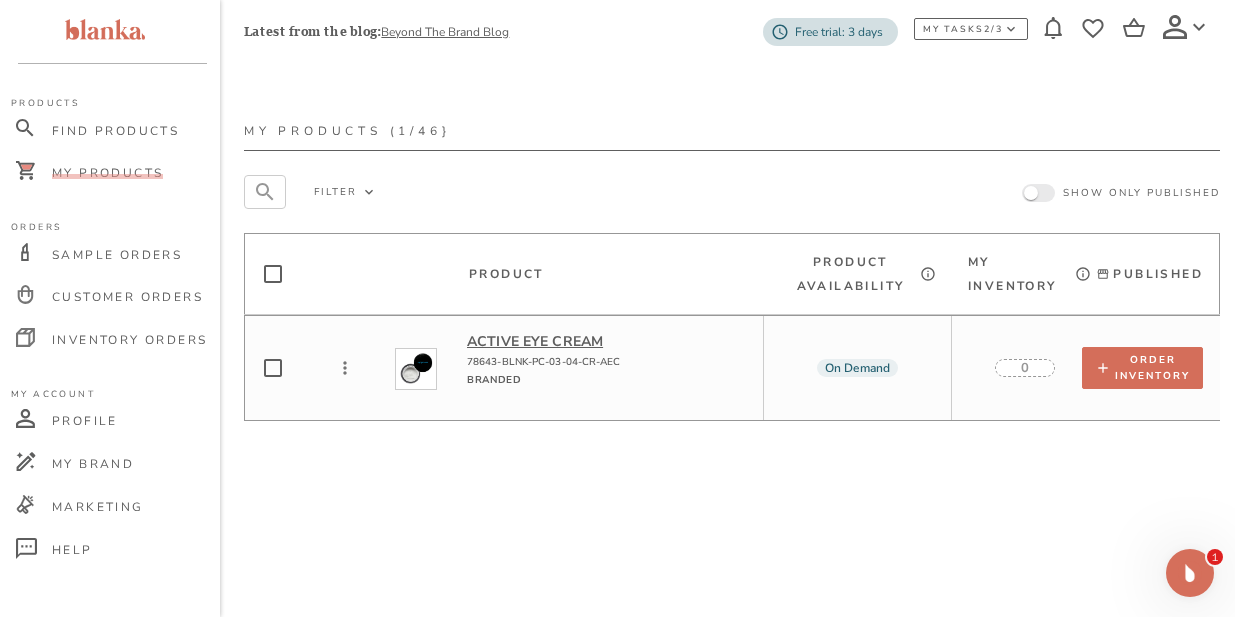 click at bounding box center [1031, 193] 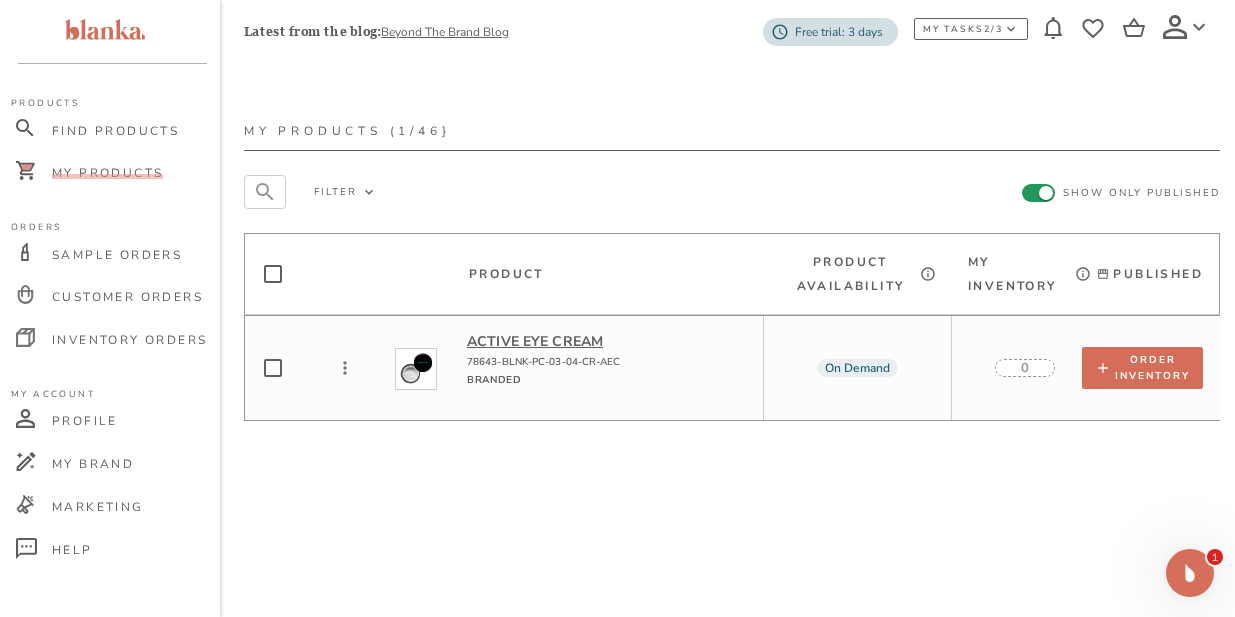 click at bounding box center [1046, 193] 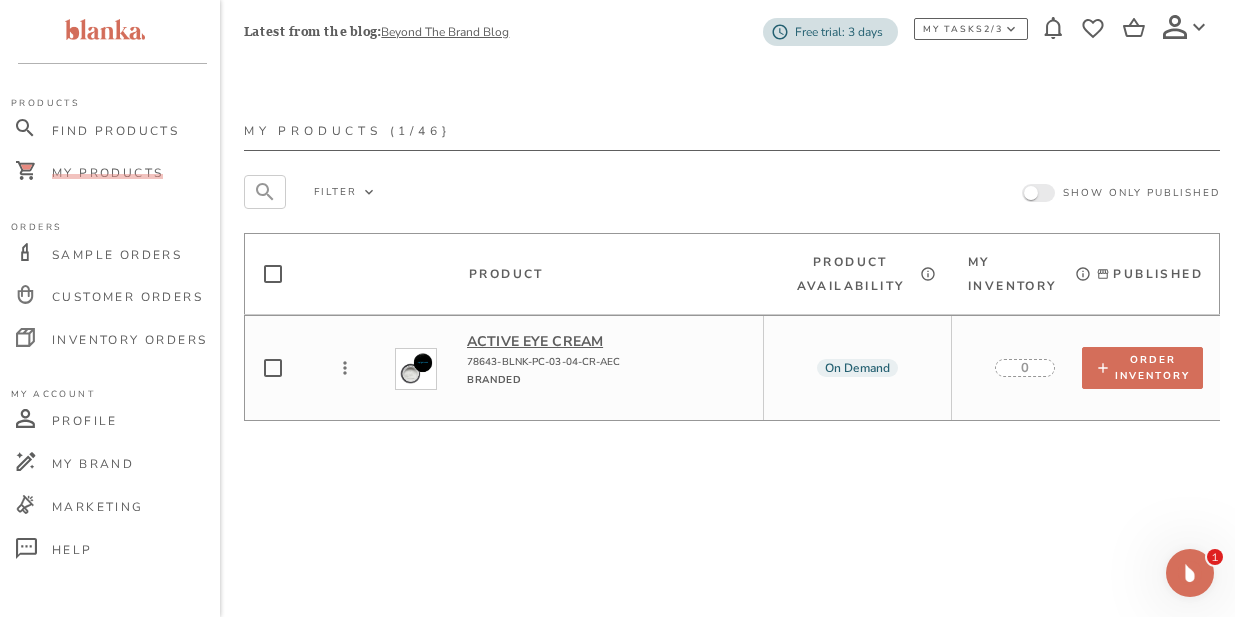 click at bounding box center [273, 368] 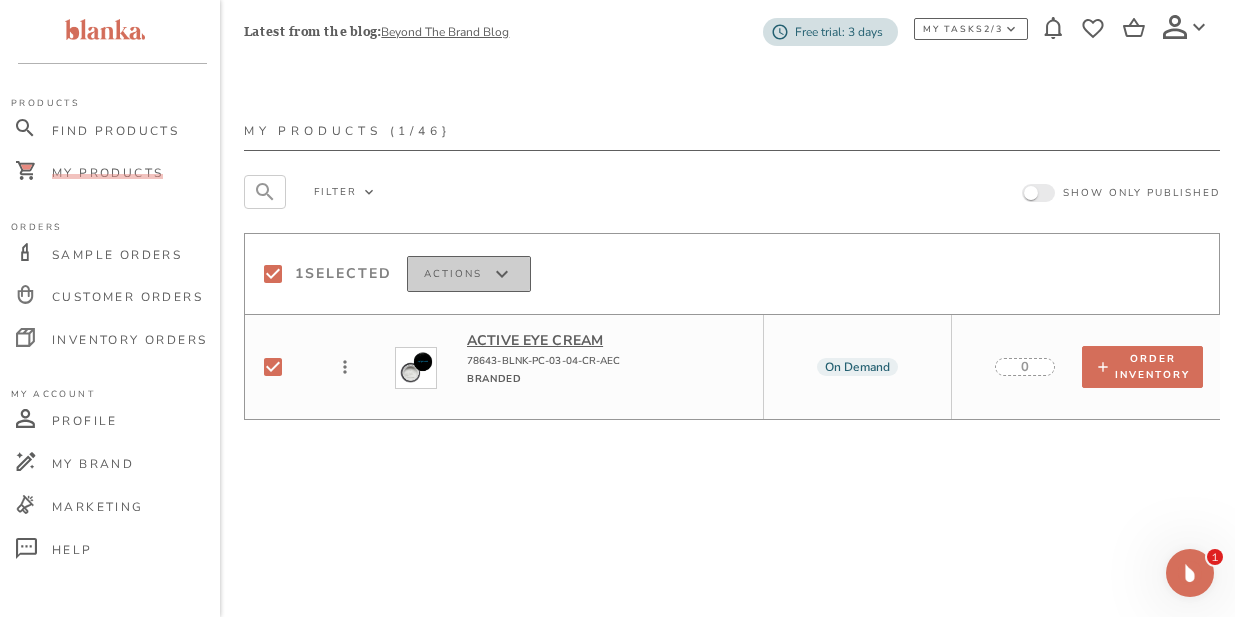 click 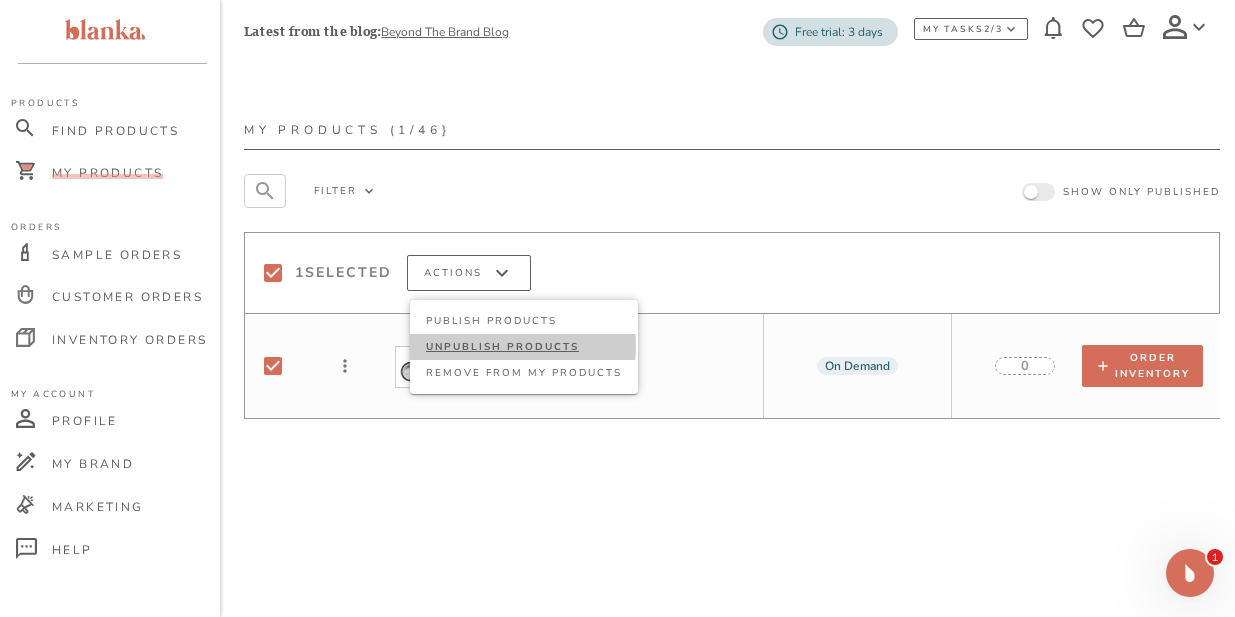 scroll, scrollTop: 0, scrollLeft: 0, axis: both 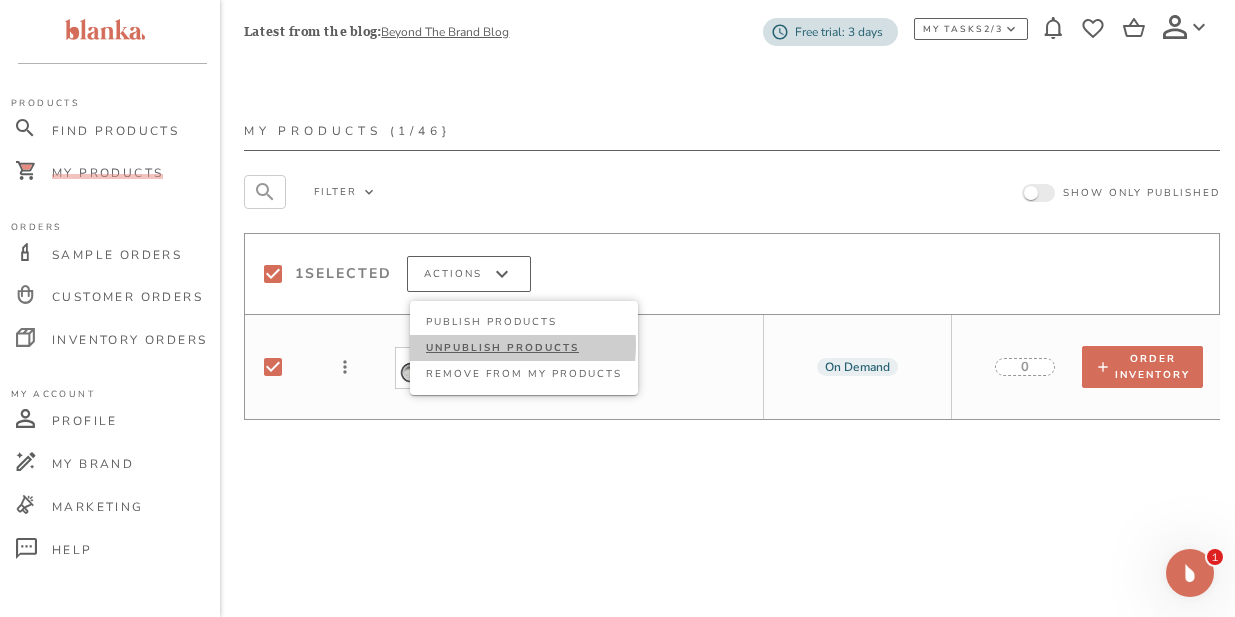 click on "UNPUBLISH PRODUCTS" at bounding box center [524, 348] 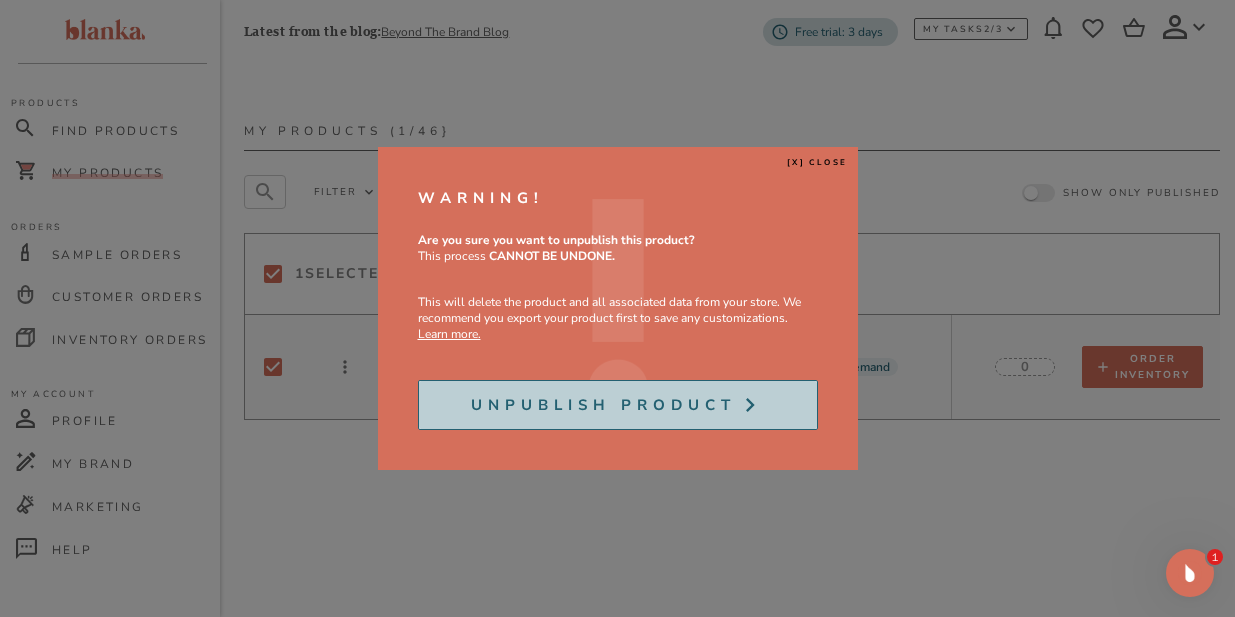 click on "Unpublish Product" at bounding box center (603, 405) 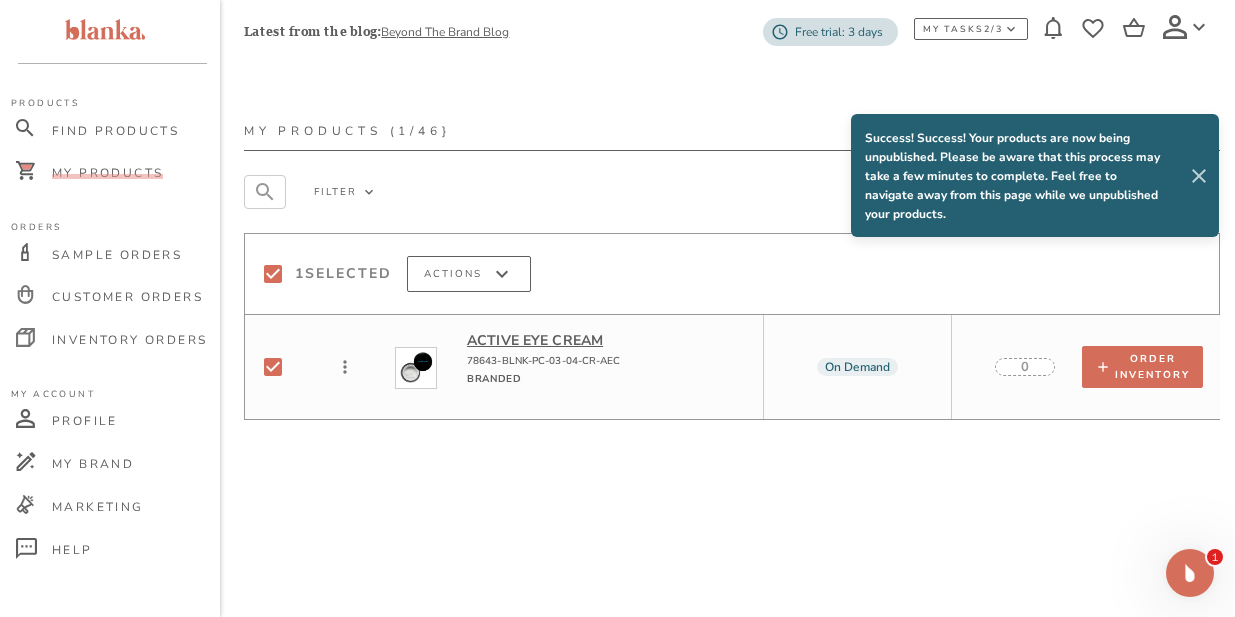 click 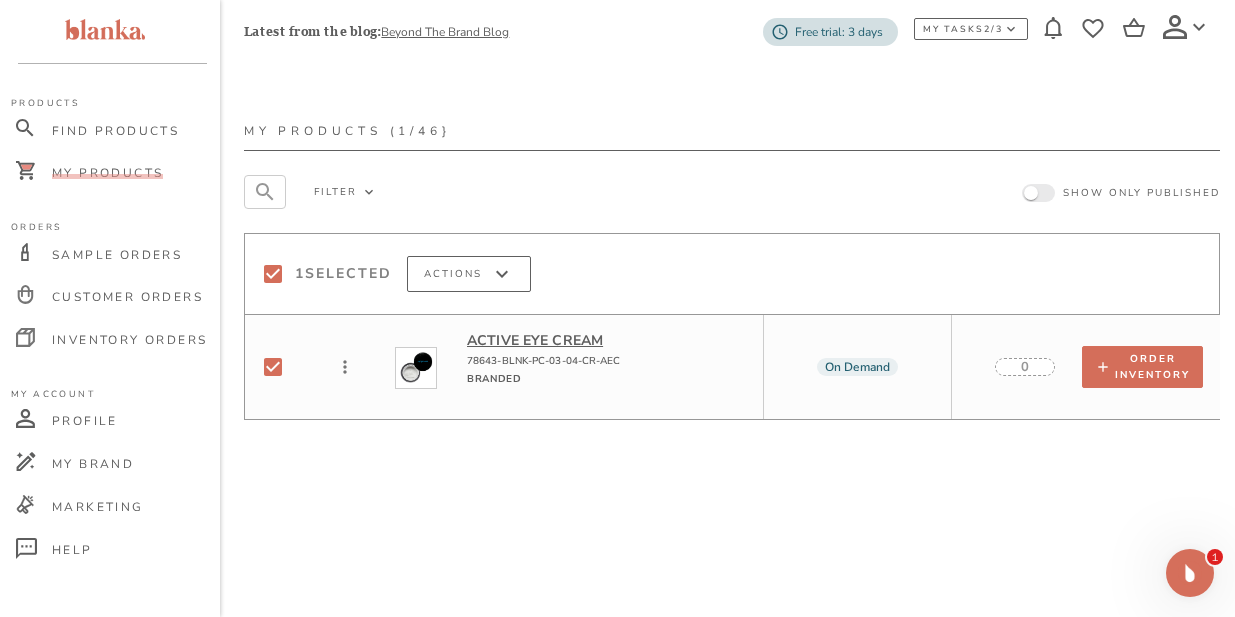 click 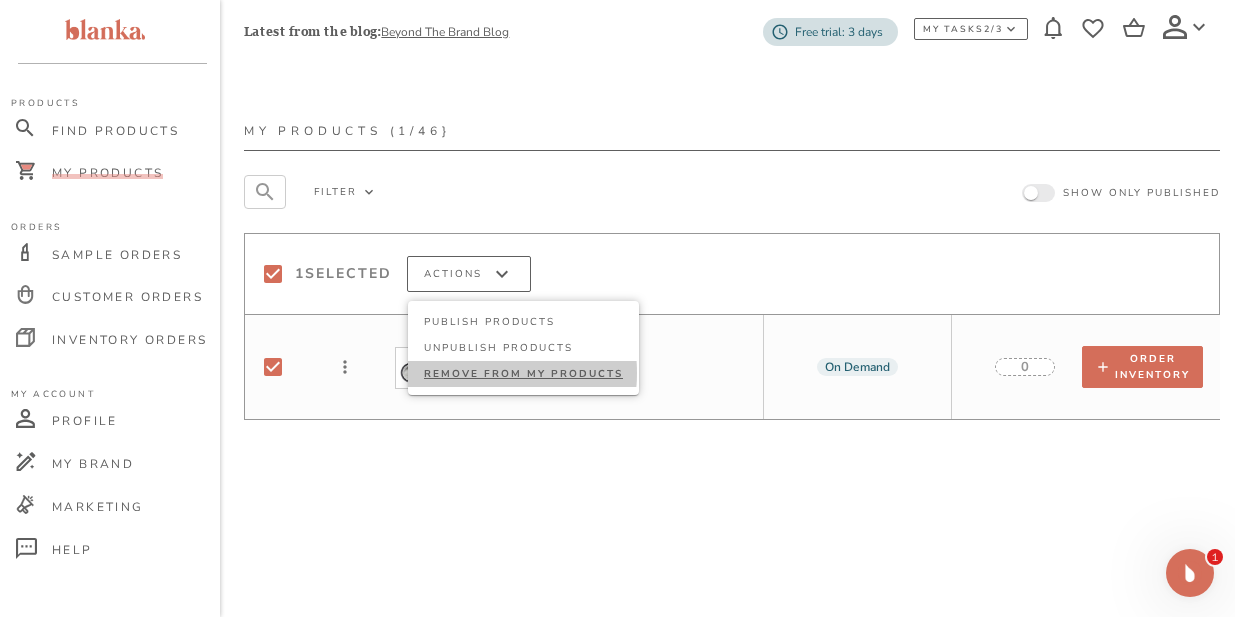 scroll, scrollTop: 0, scrollLeft: 0, axis: both 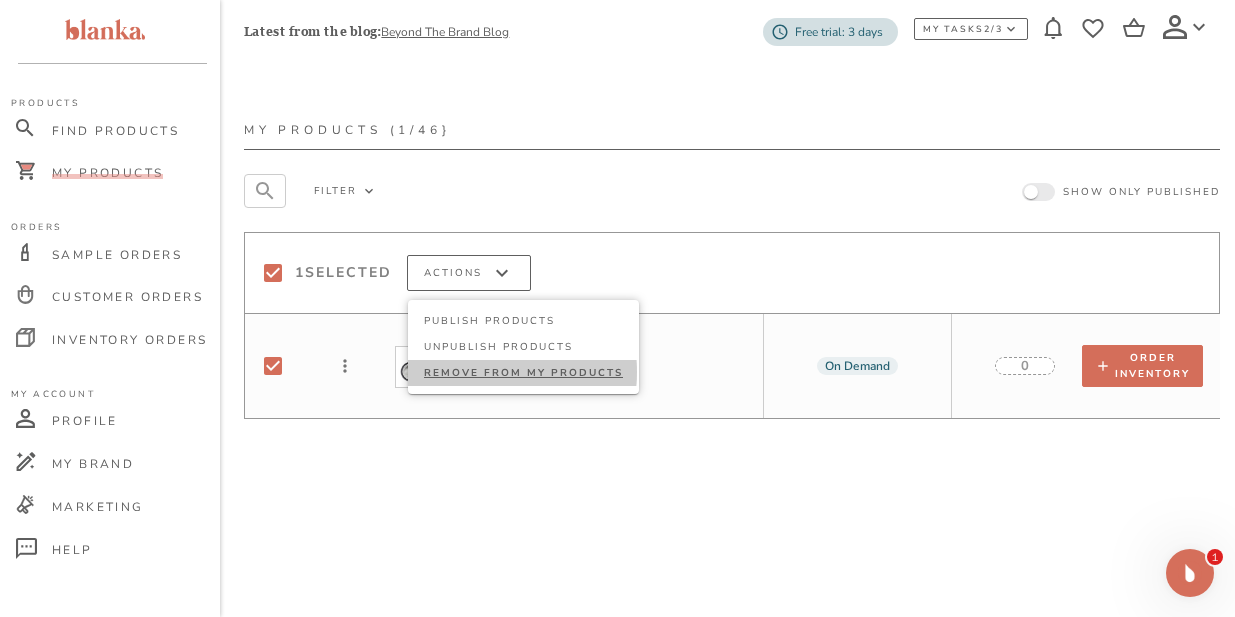click on "REMOVE FROM MY PRODUCTS" at bounding box center (523, 373) 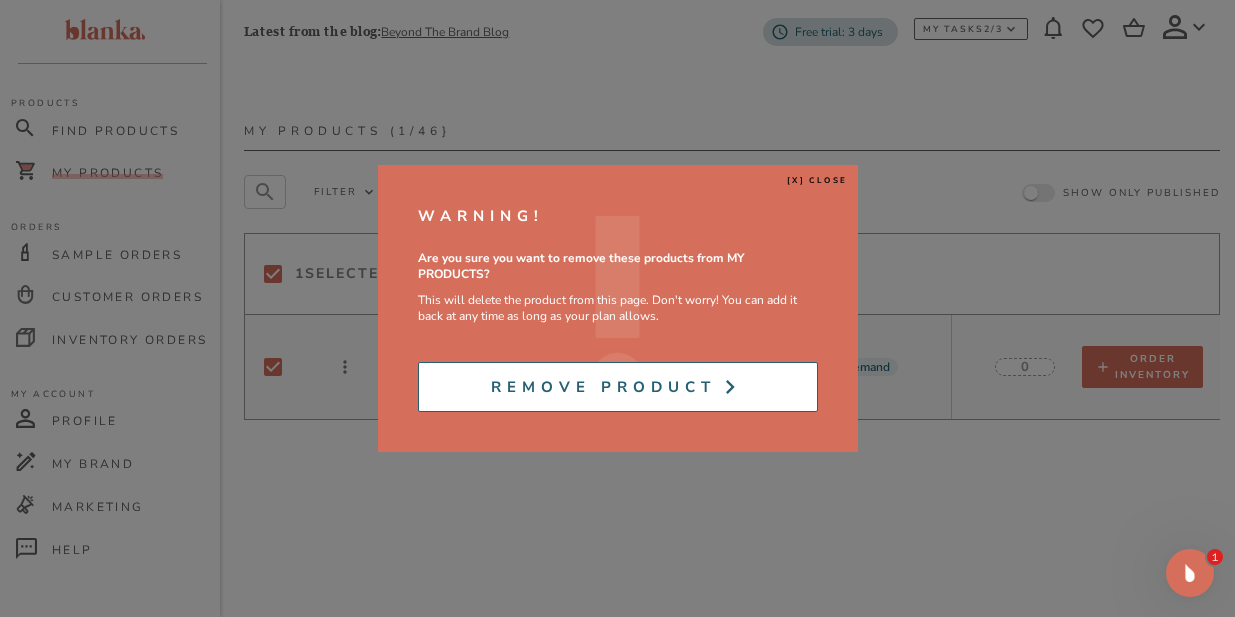 click on "Remove Product" at bounding box center [603, 387] 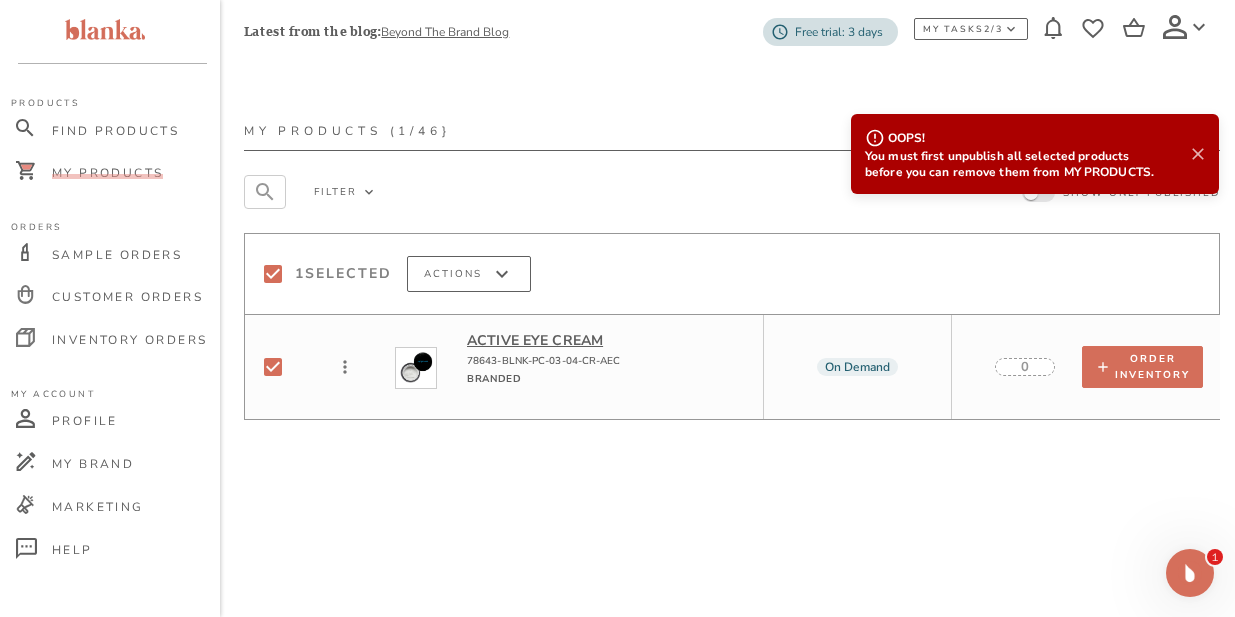 click 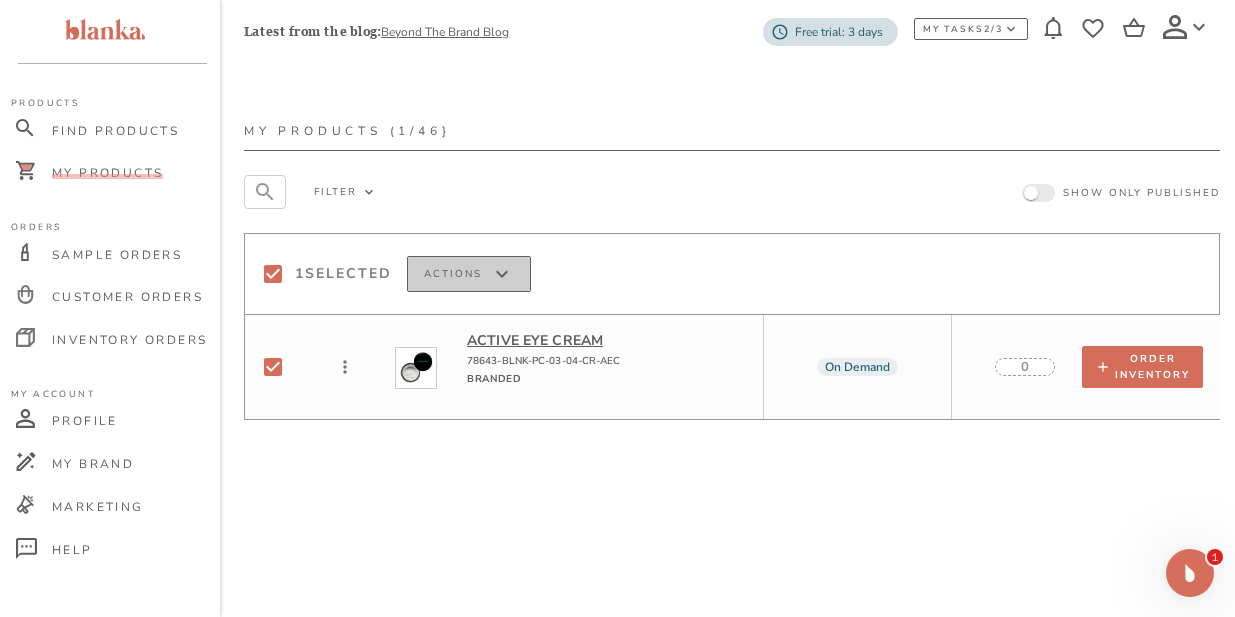 click 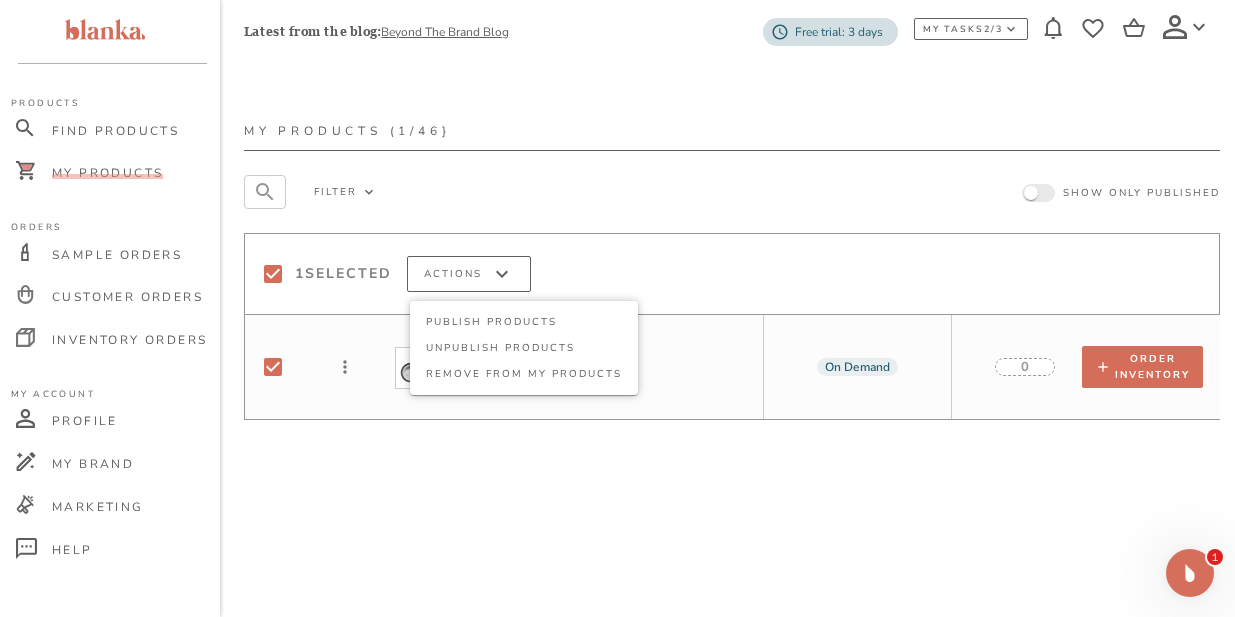 scroll, scrollTop: 11, scrollLeft: 0, axis: vertical 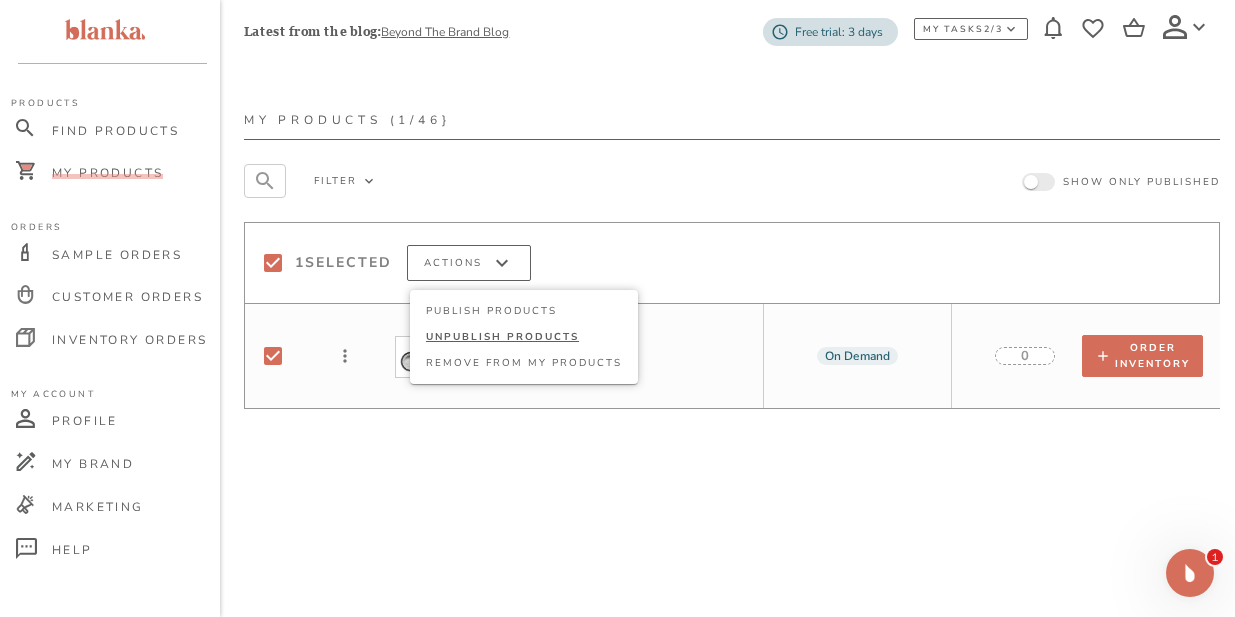 click on "UNPUBLISH PRODUCTS" at bounding box center (524, 337) 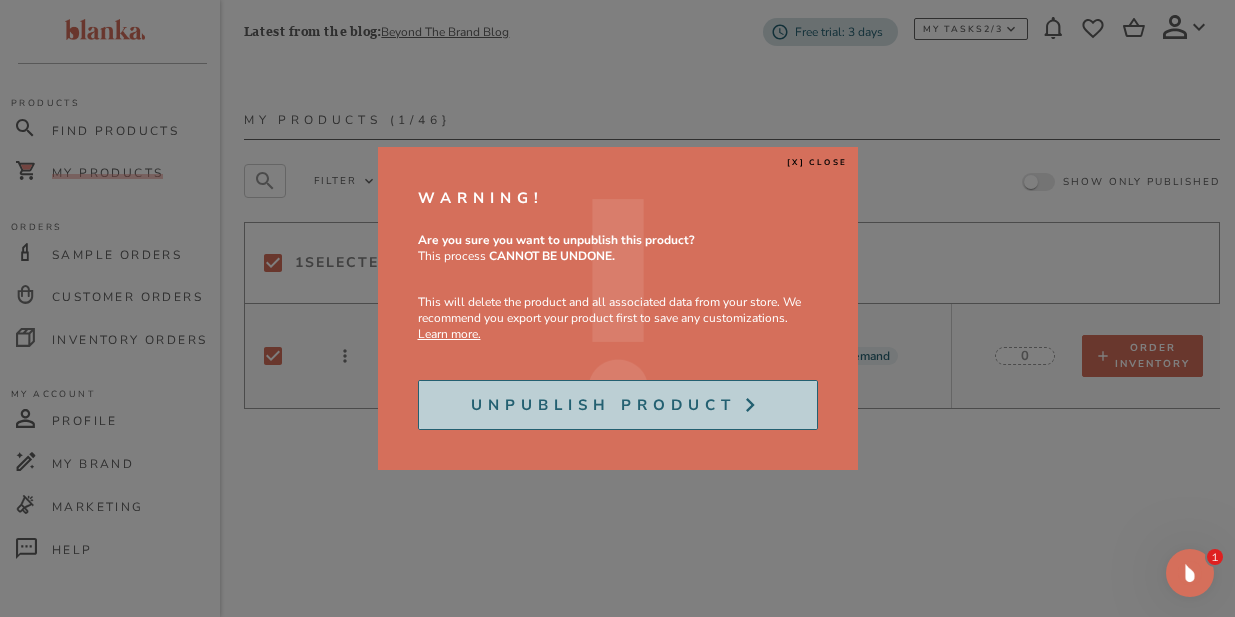 click on "Unpublish Product" at bounding box center [603, 405] 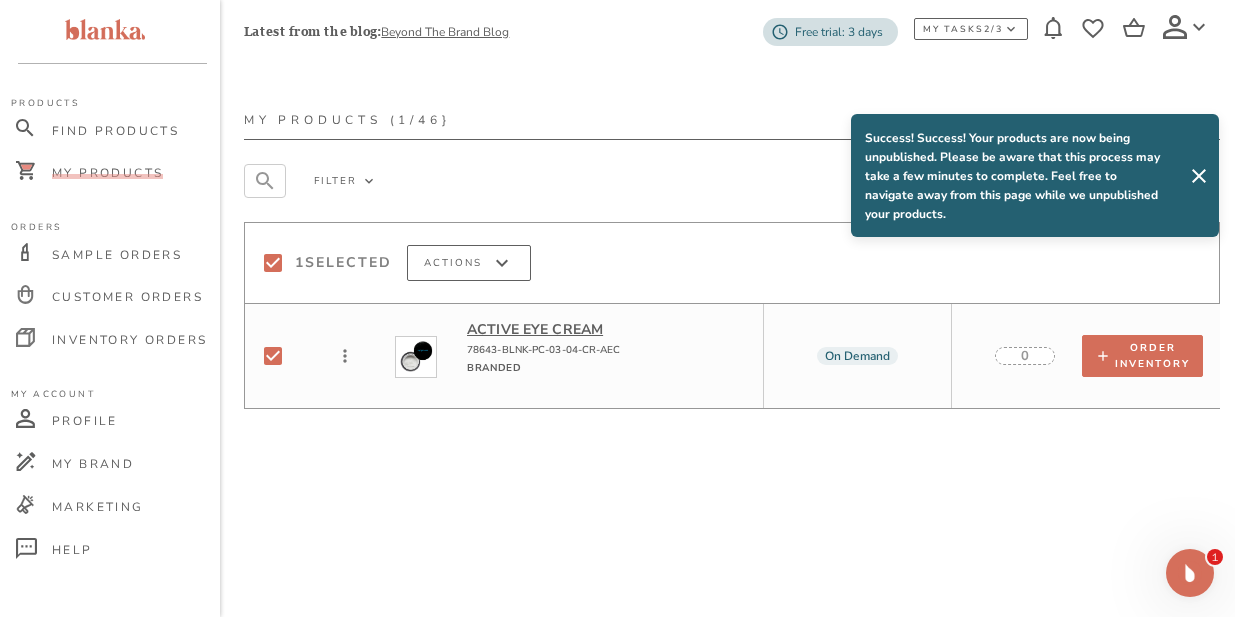 checkbox on "false" 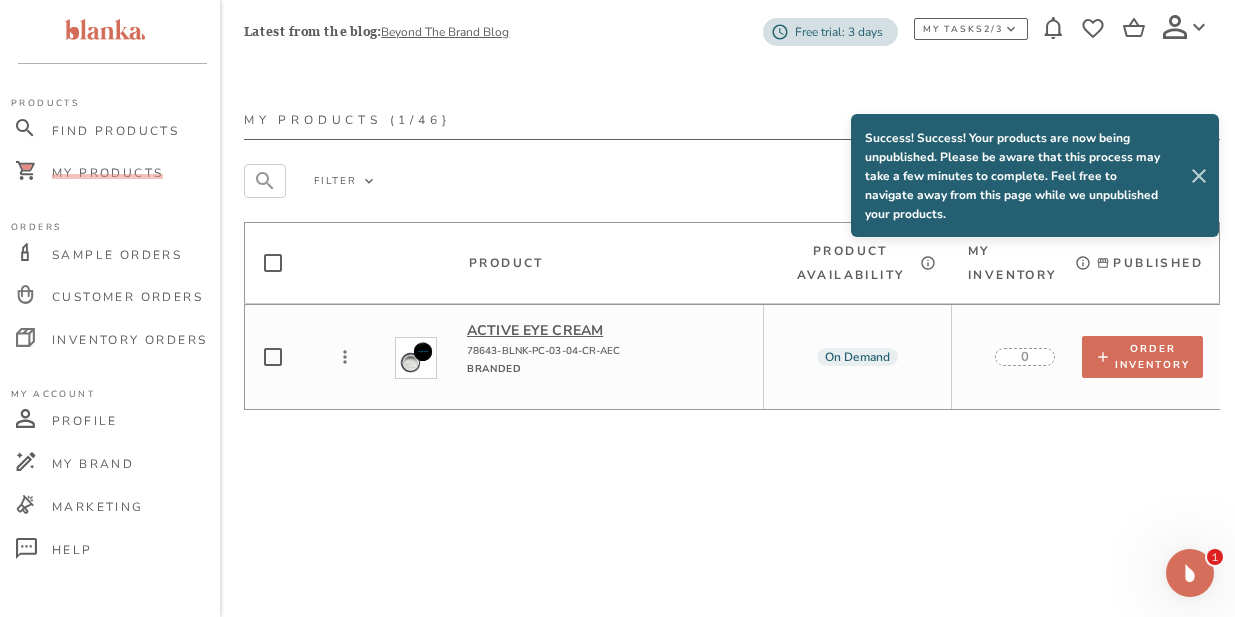click 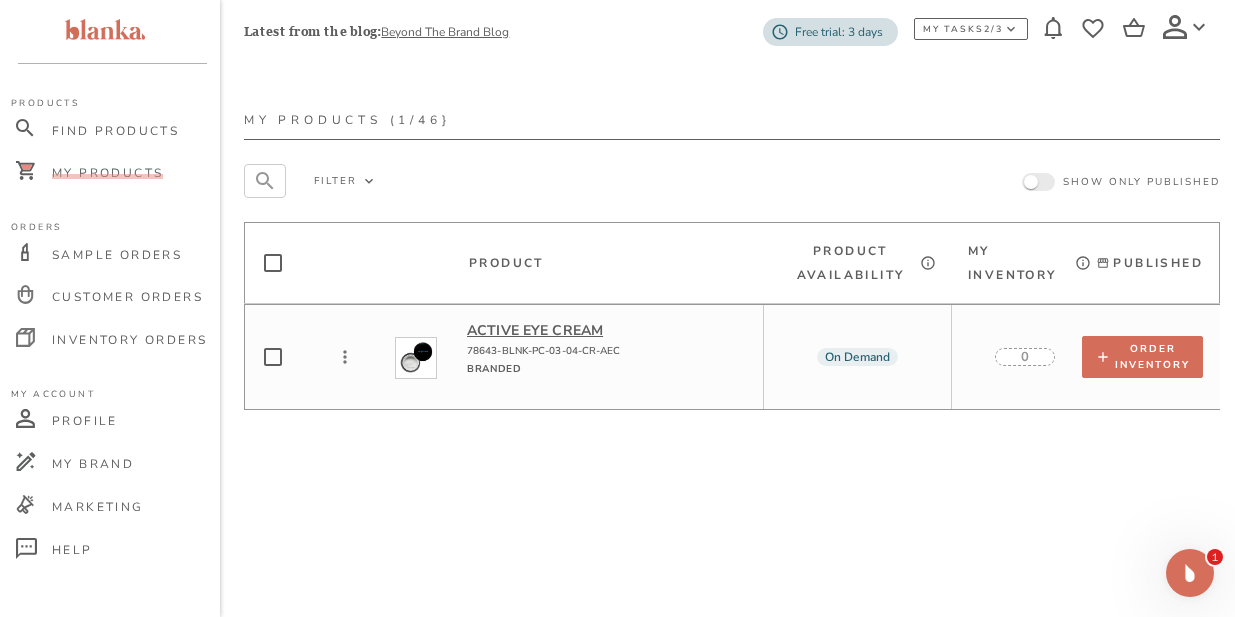 click at bounding box center [273, 357] 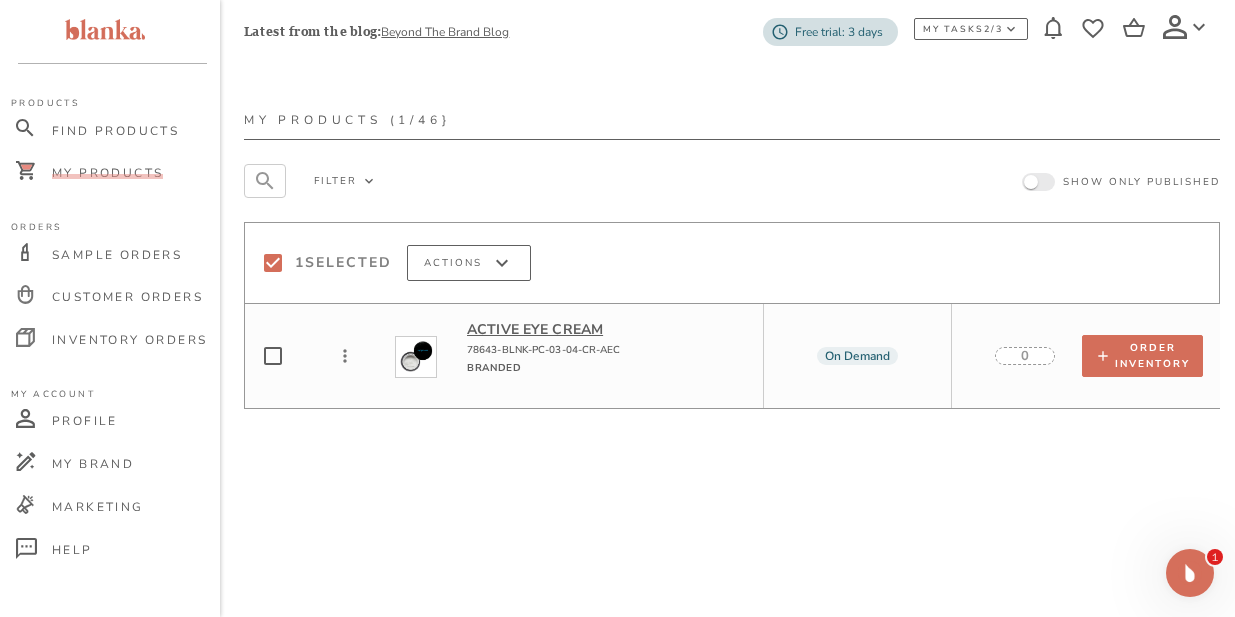 checkbox on "true" 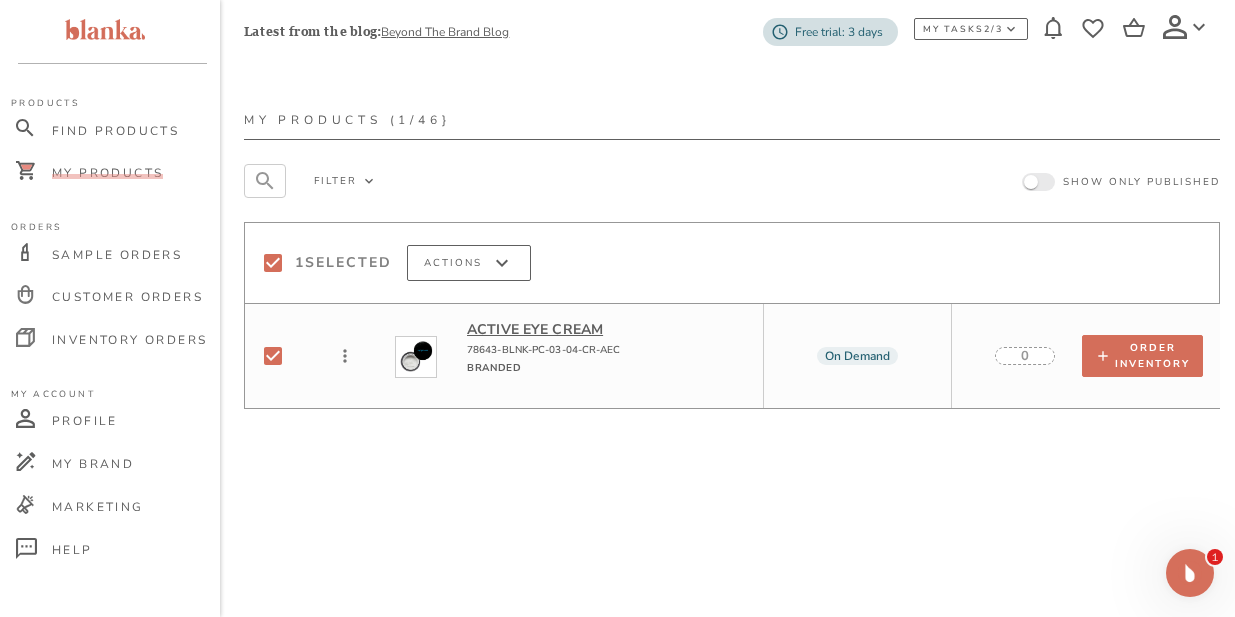 click 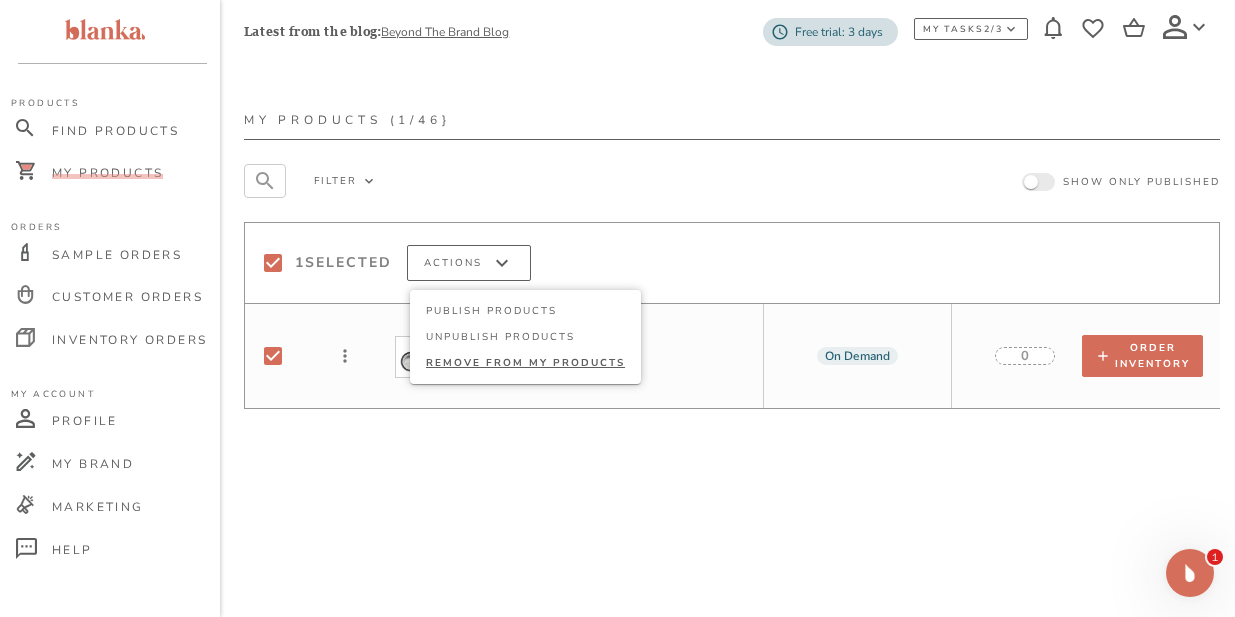 click on "REMOVE FROM MY PRODUCTS" at bounding box center (525, 363) 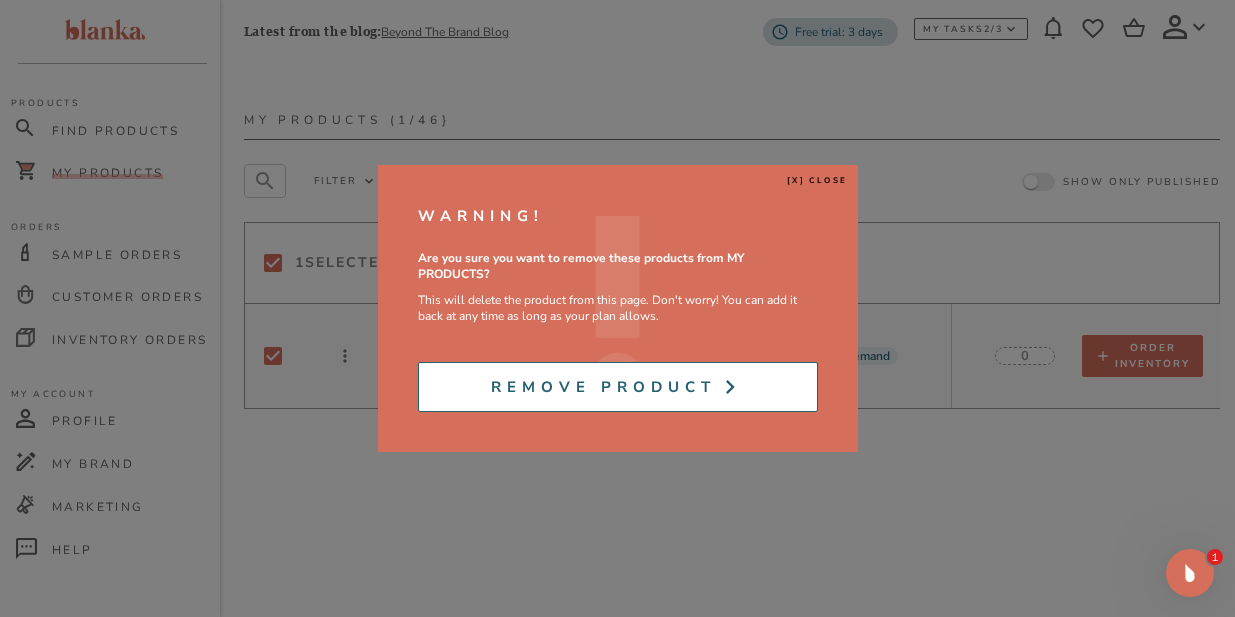 click on "Remove Product" at bounding box center [603, 387] 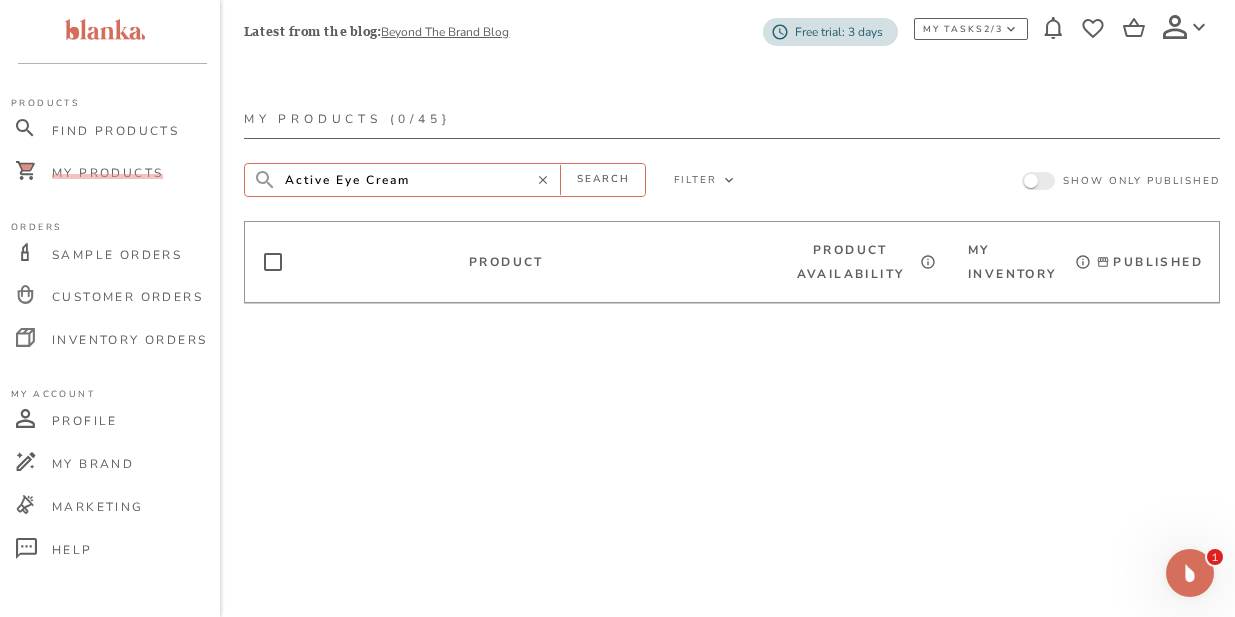 click 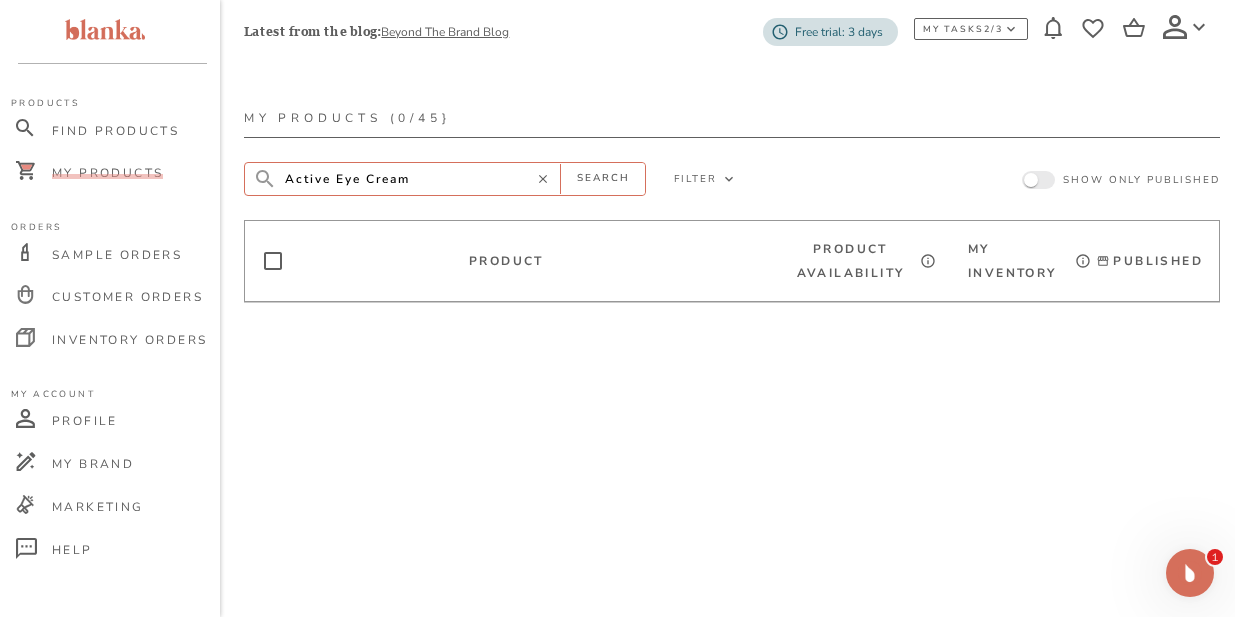 paste on "Active Eye Cream" 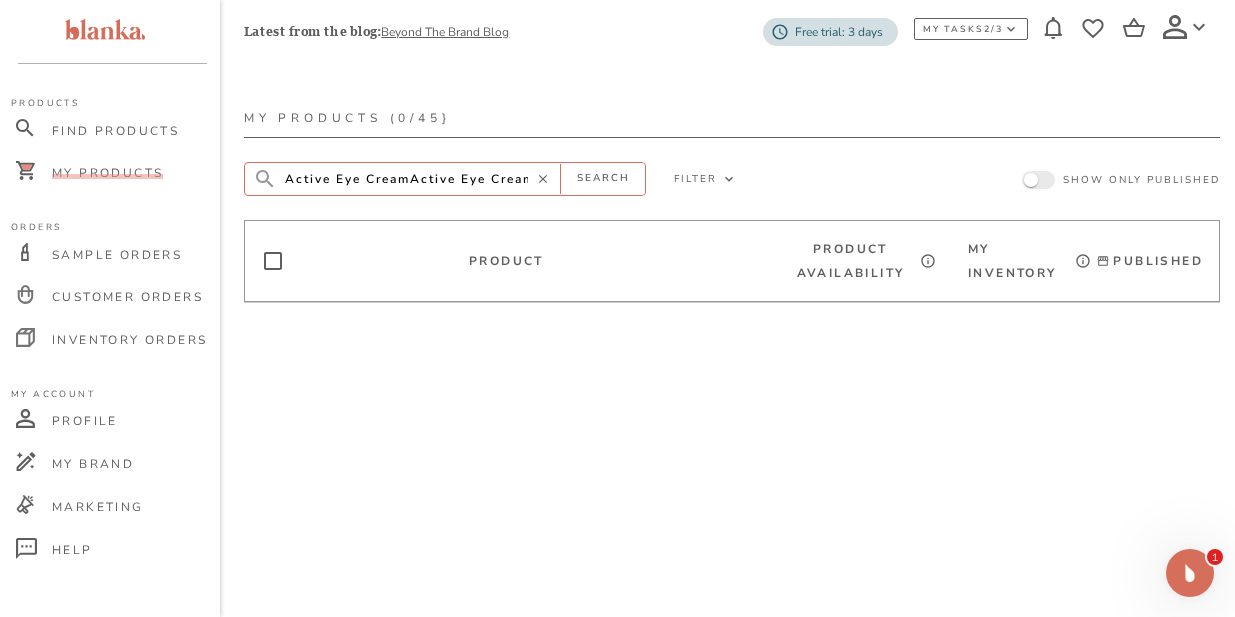 scroll, scrollTop: 0, scrollLeft: 13, axis: horizontal 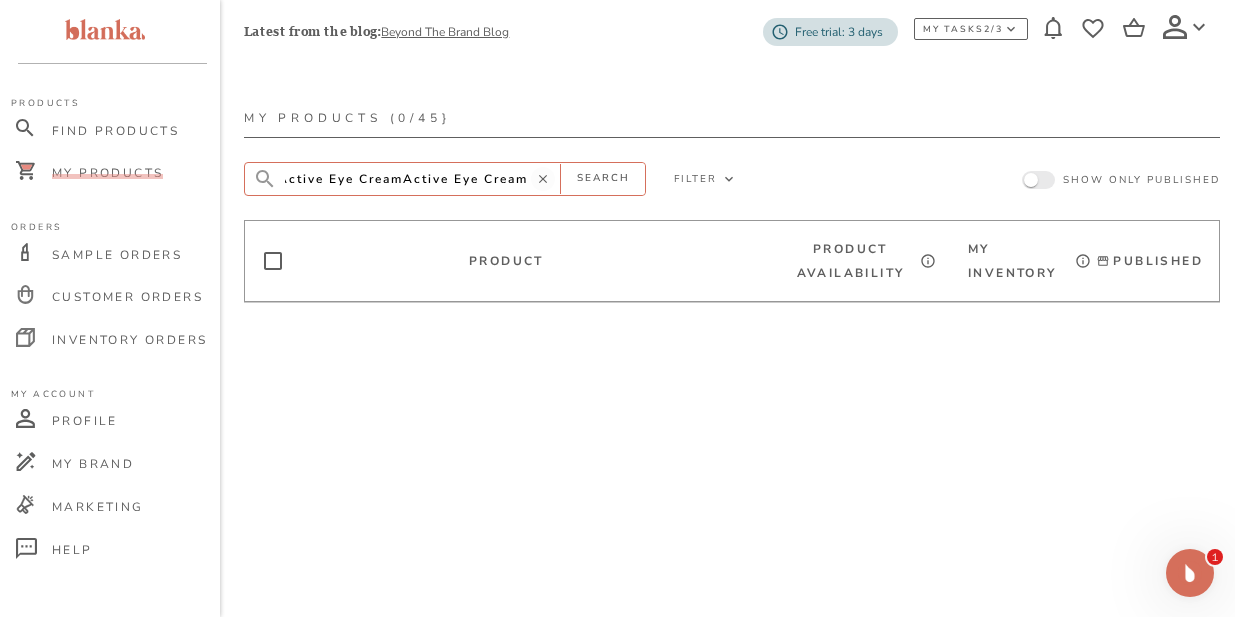 type on "Active Eye CreamActive Eye Cream" 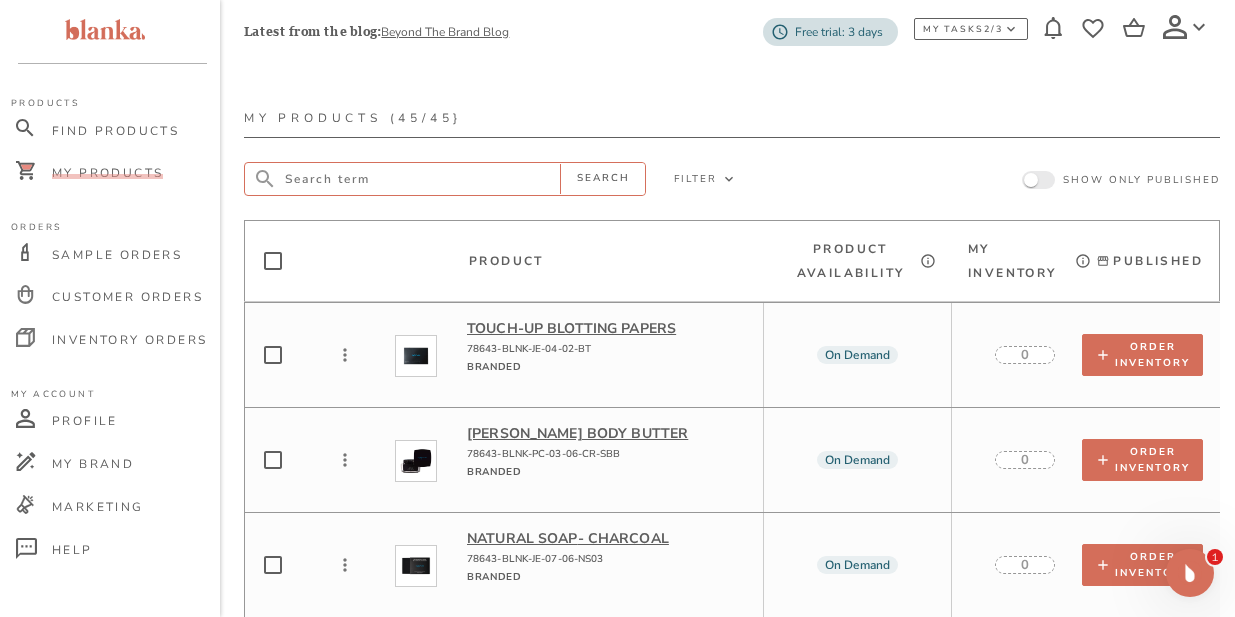 scroll, scrollTop: 0, scrollLeft: 0, axis: both 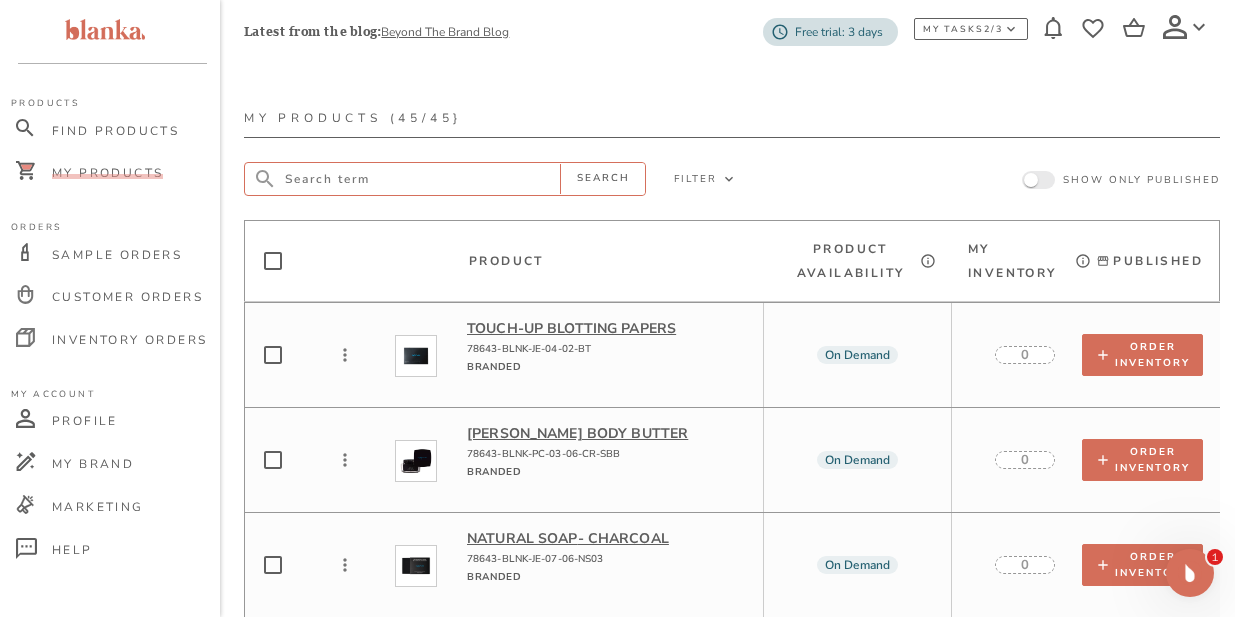 paste on "Active Eye Cream" 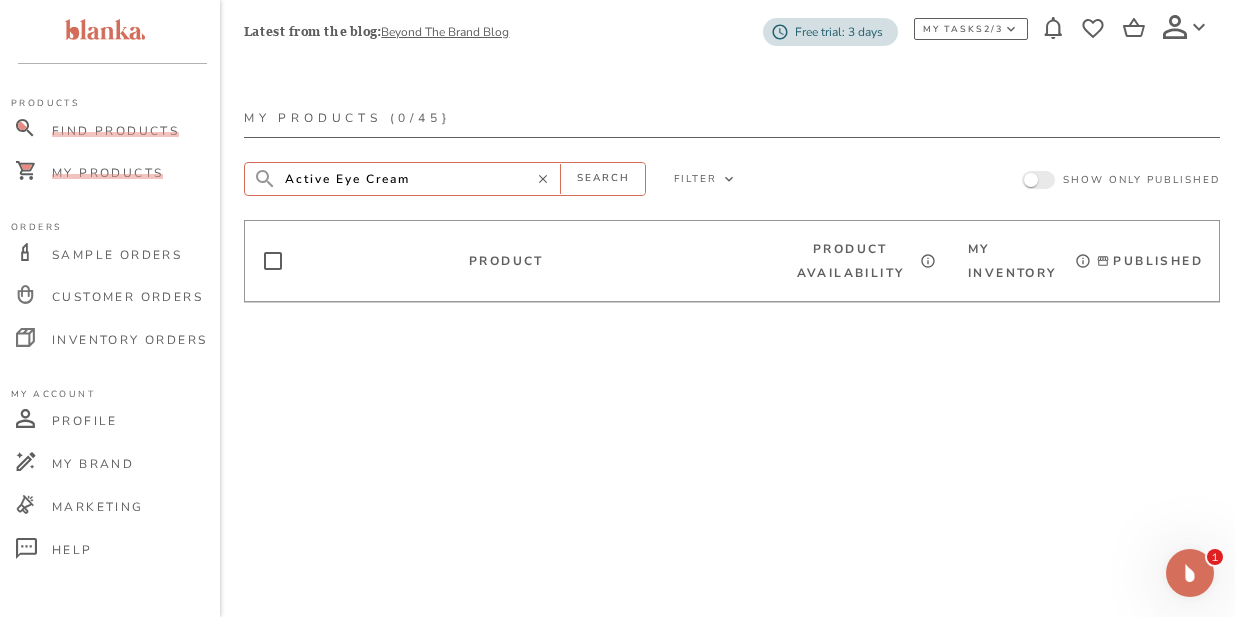 type on "Active Eye Cream" 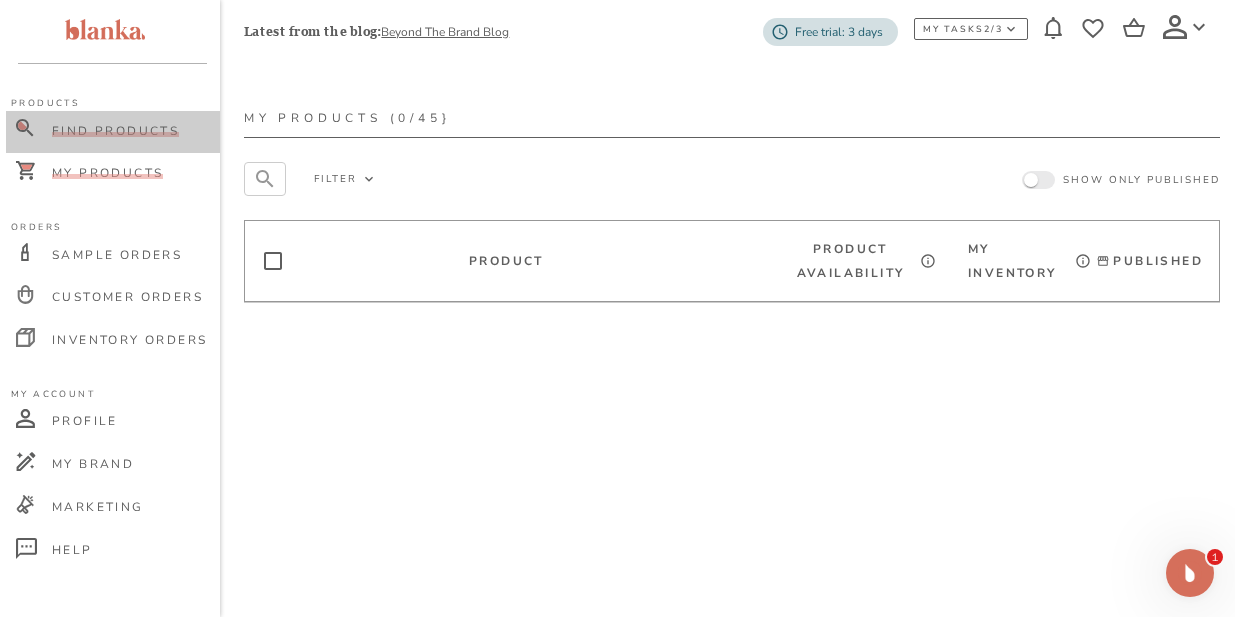 click on "Find Products" at bounding box center (115, 131) 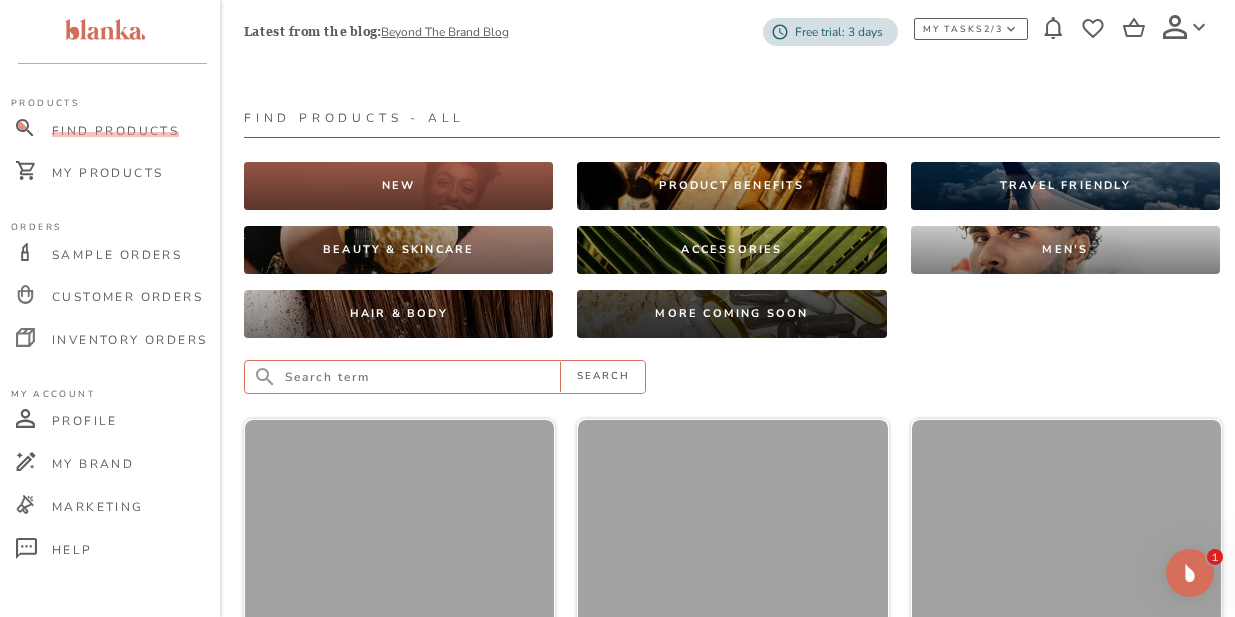 click 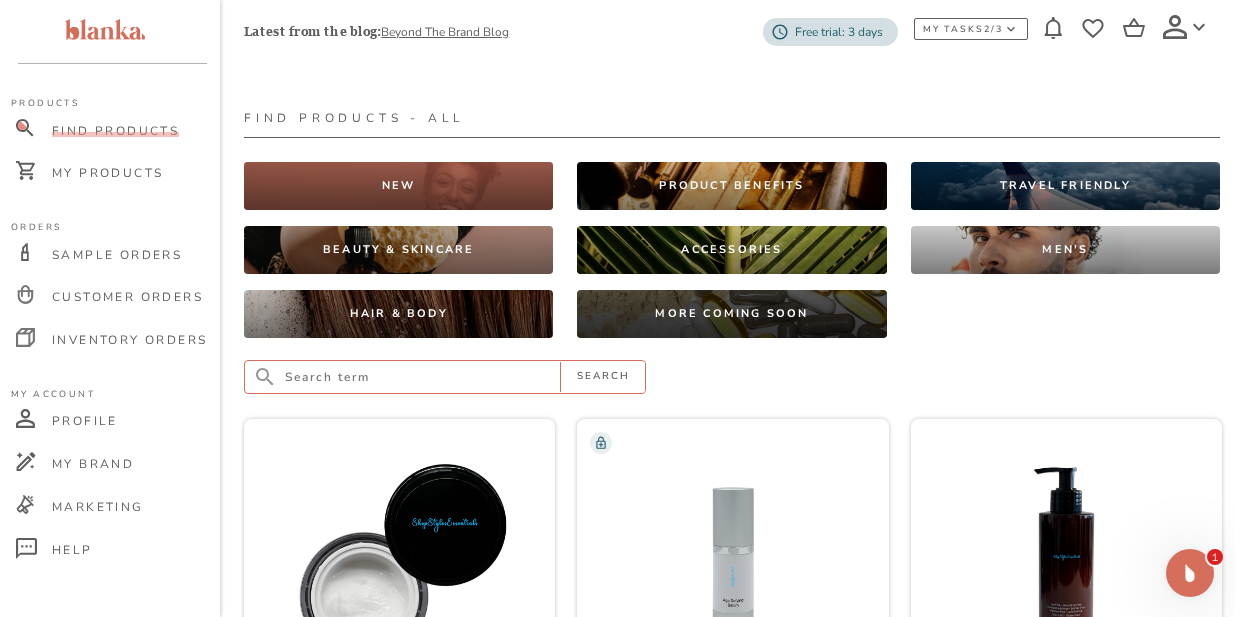 paste on "Active Eye Cream" 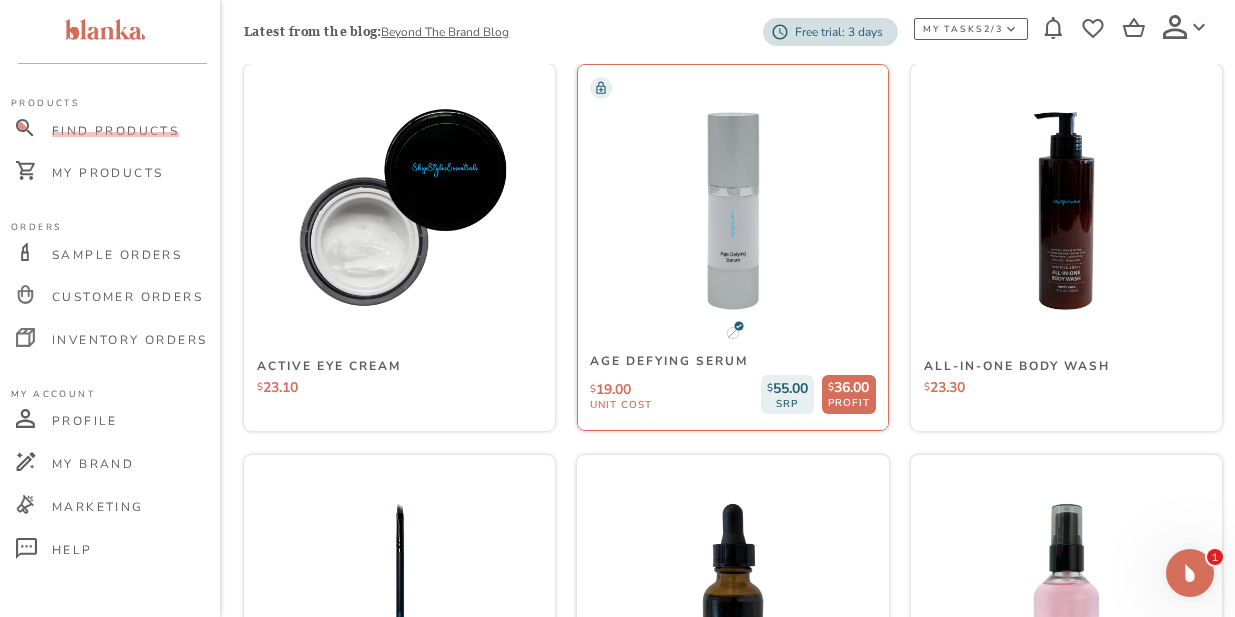 scroll, scrollTop: 371, scrollLeft: 0, axis: vertical 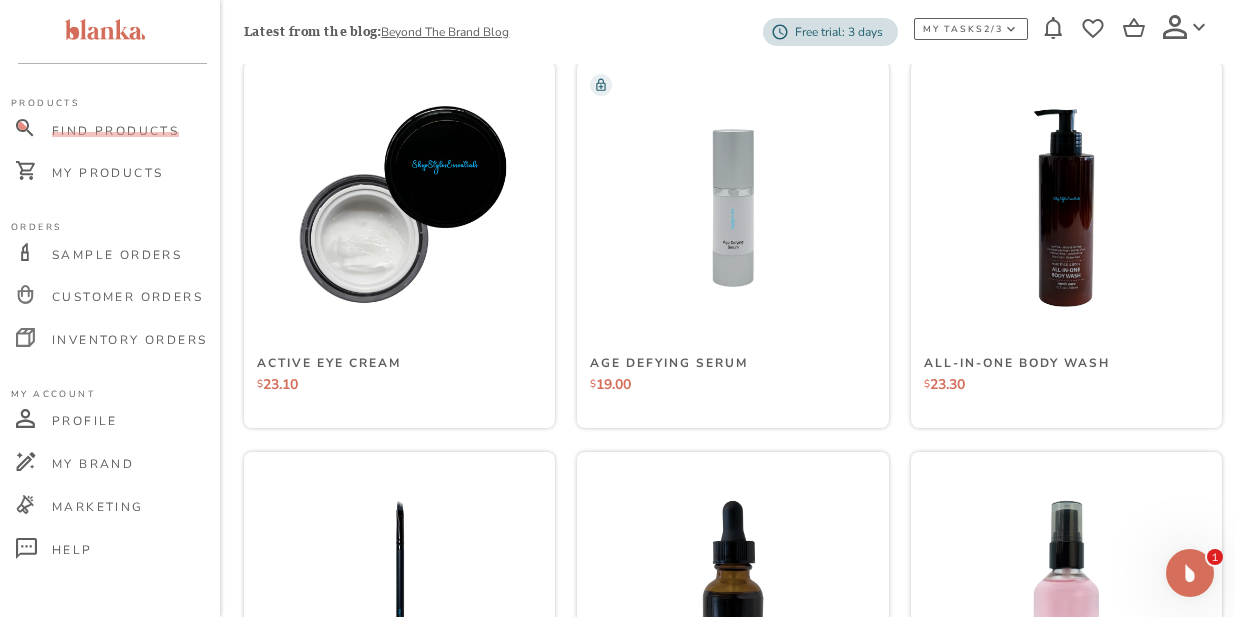 type on "Active Eye Cream" 